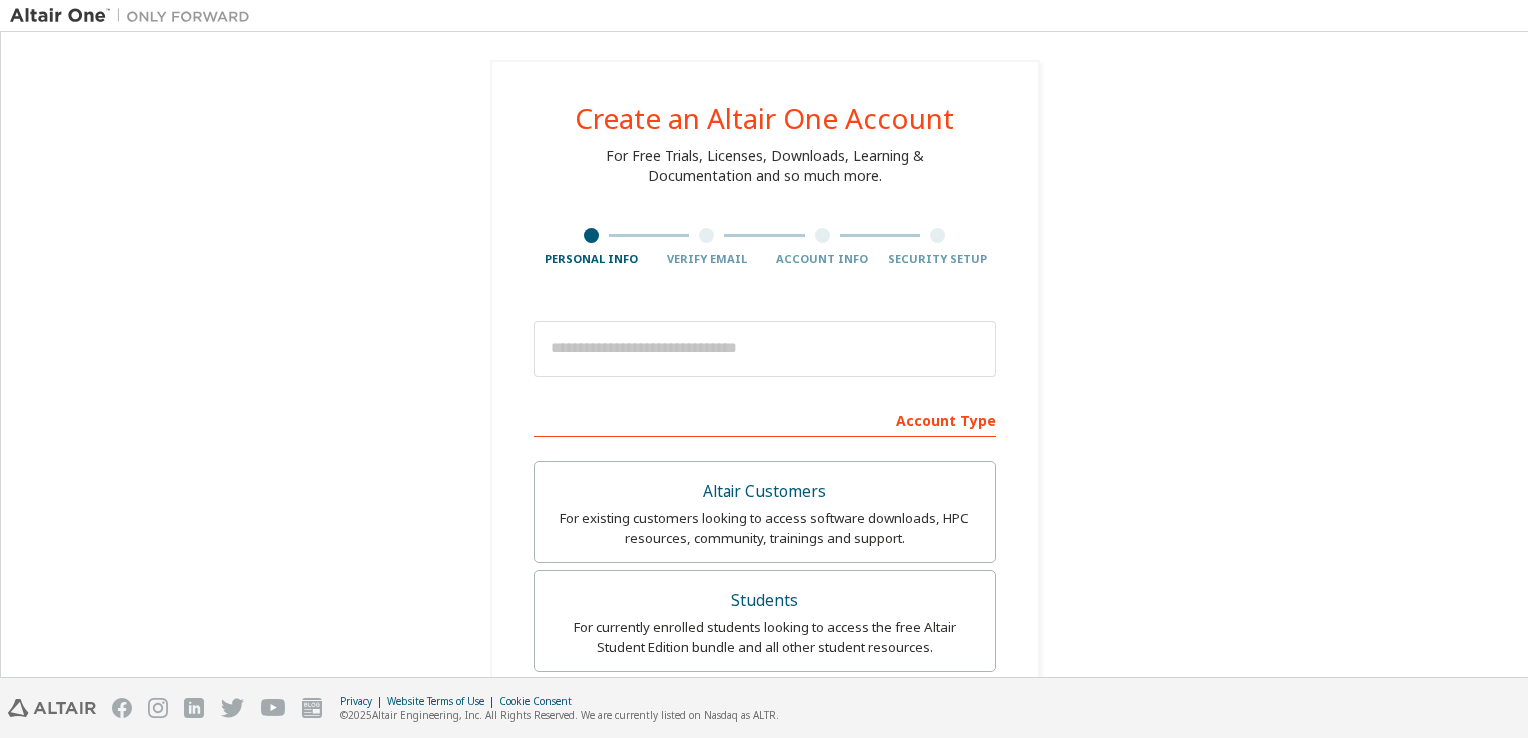 scroll, scrollTop: 0, scrollLeft: 0, axis: both 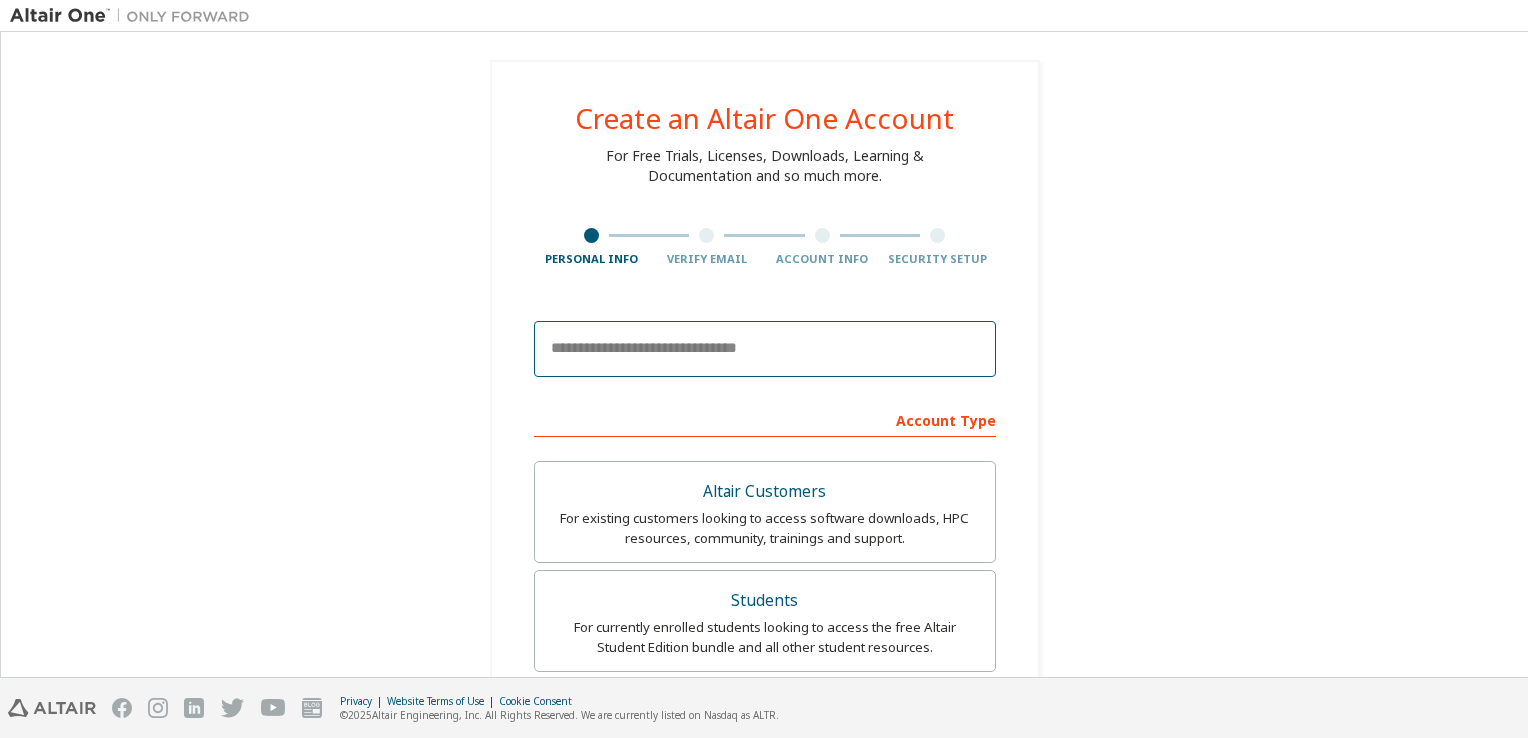 drag, startPoint x: 713, startPoint y: 333, endPoint x: 720, endPoint y: 343, distance: 12.206555 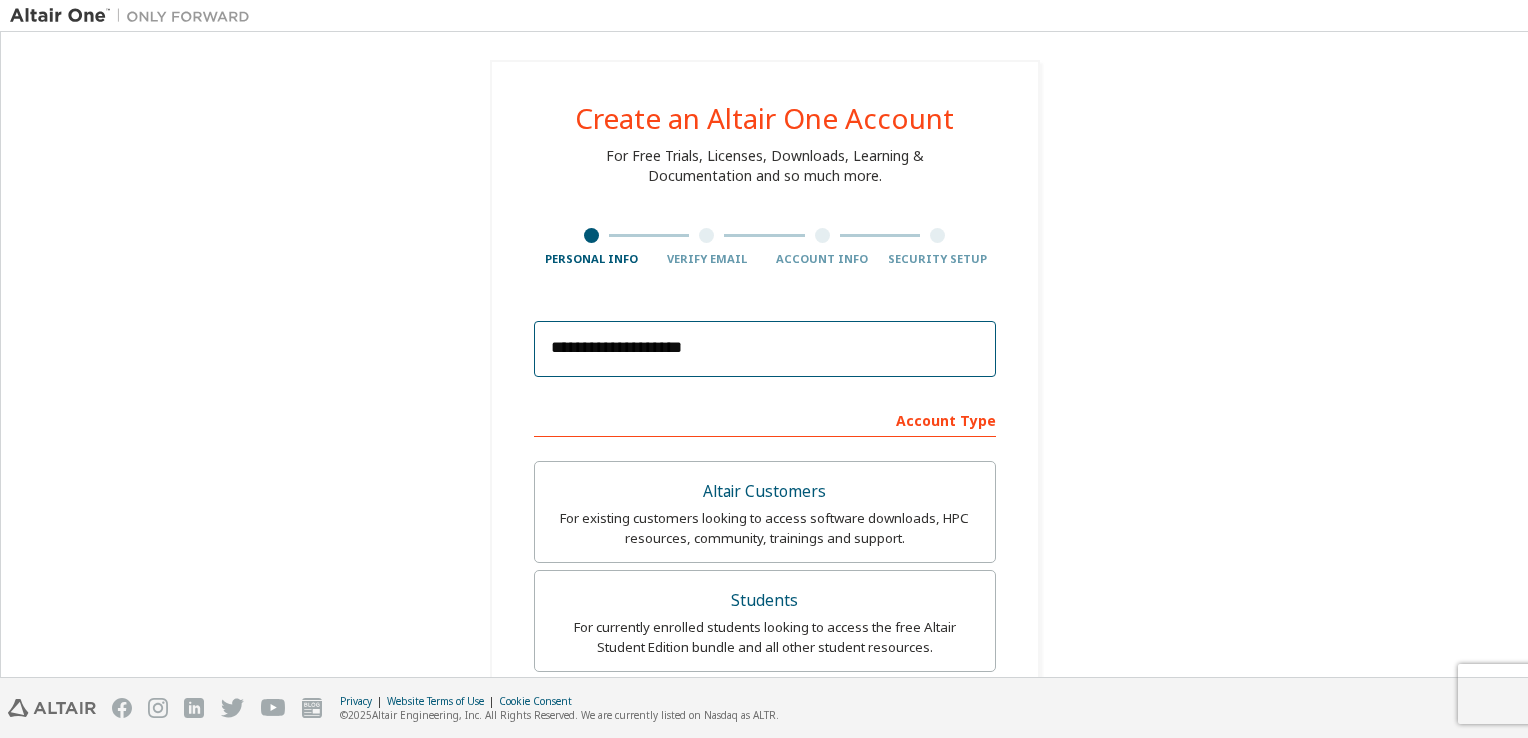 type on "**********" 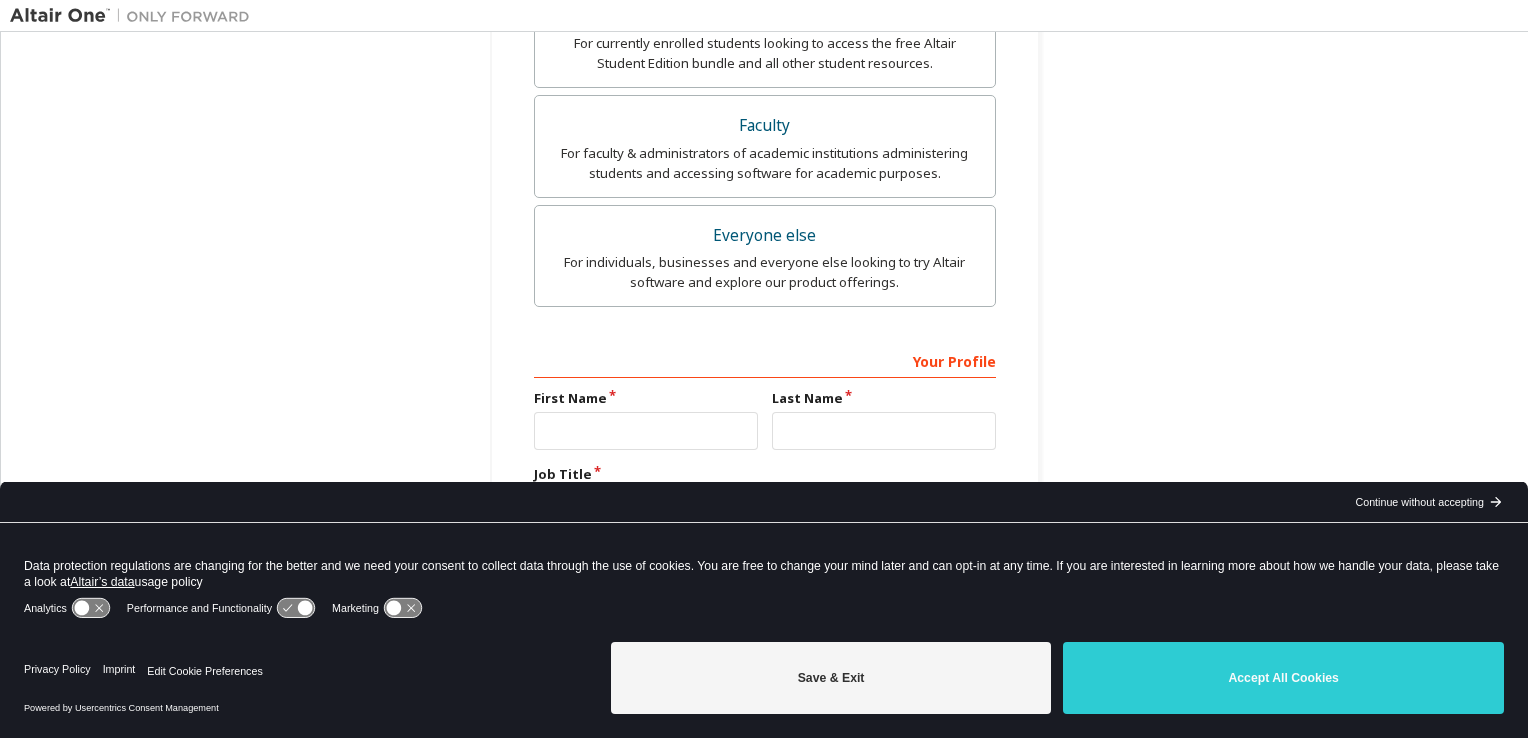 scroll, scrollTop: 644, scrollLeft: 0, axis: vertical 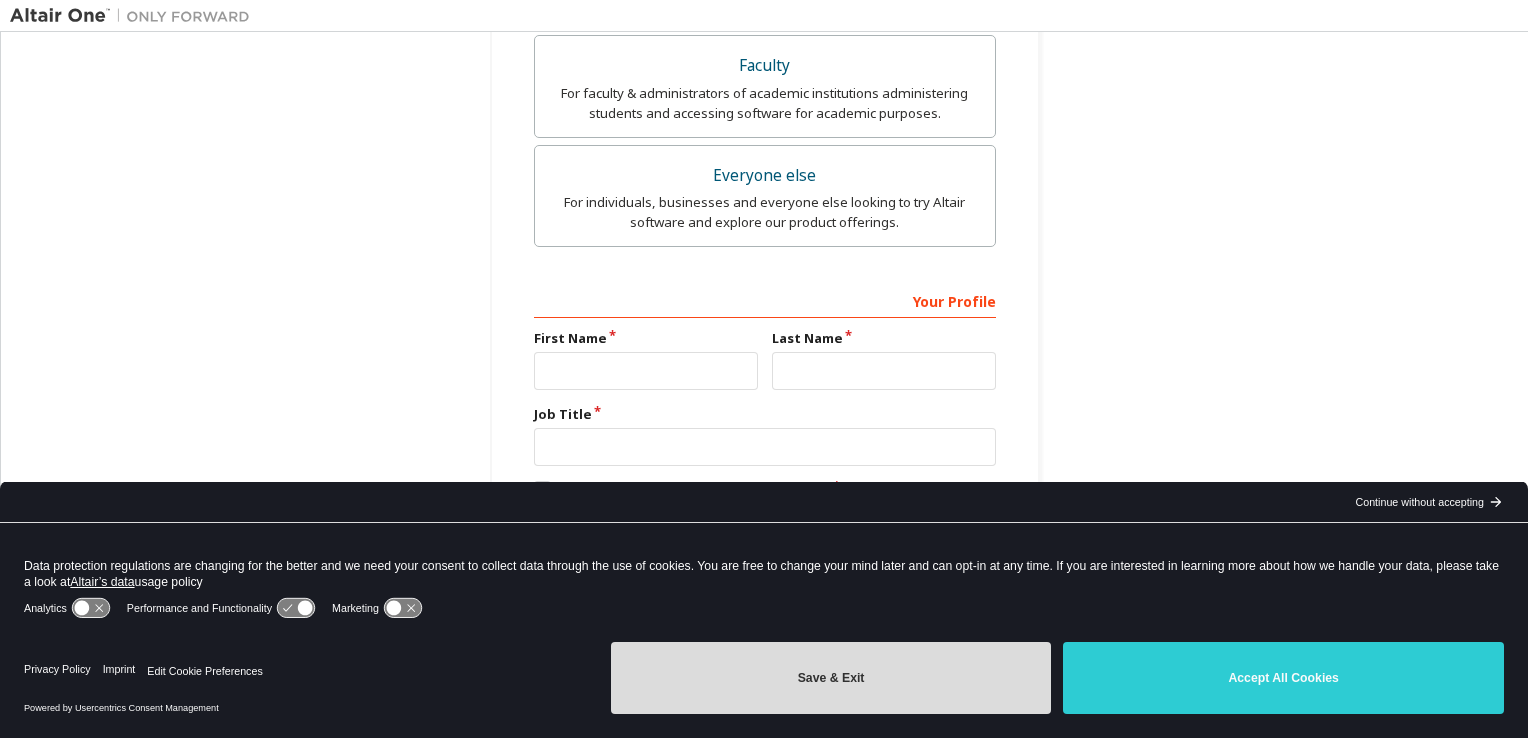 click on "Save & Exit" at bounding box center (831, 678) 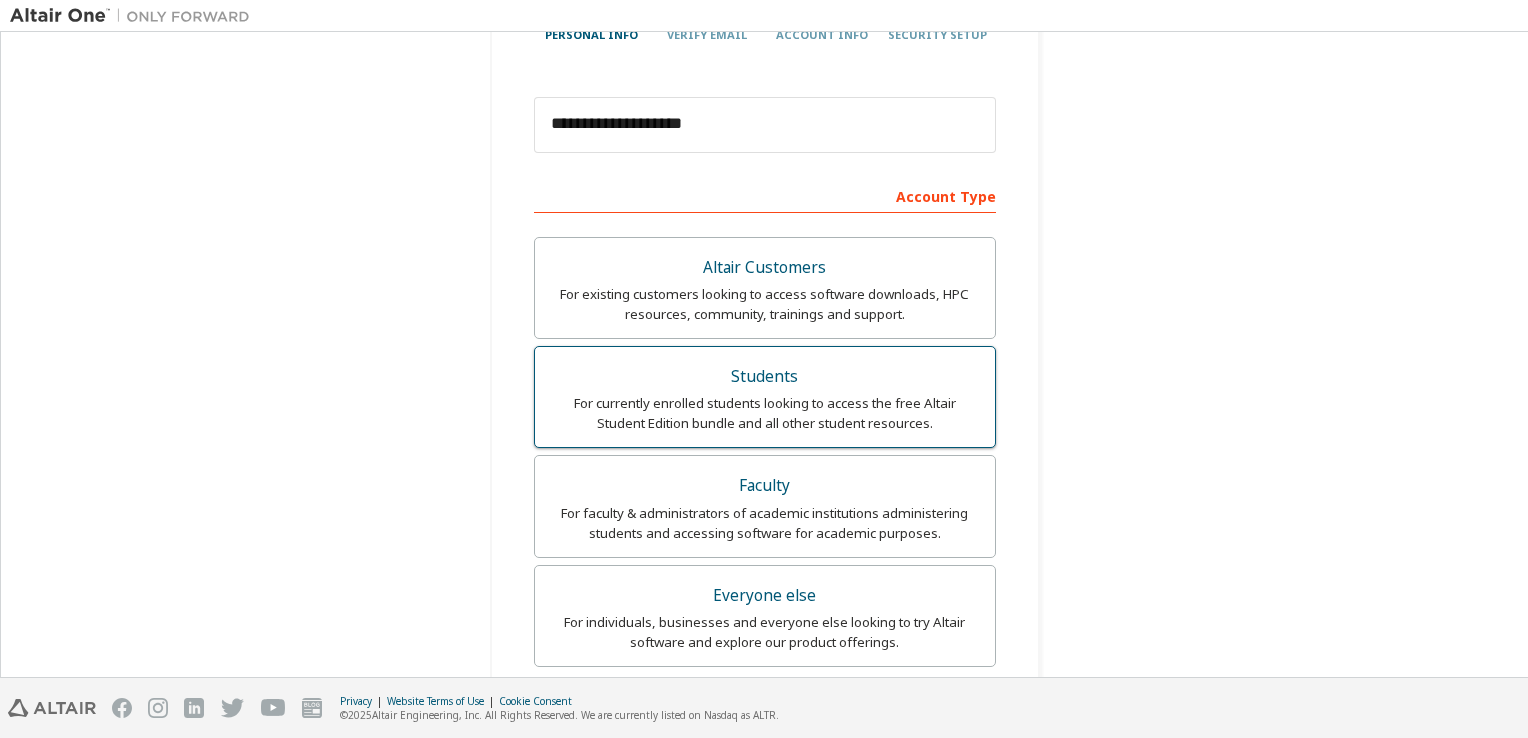 scroll, scrollTop: 244, scrollLeft: 0, axis: vertical 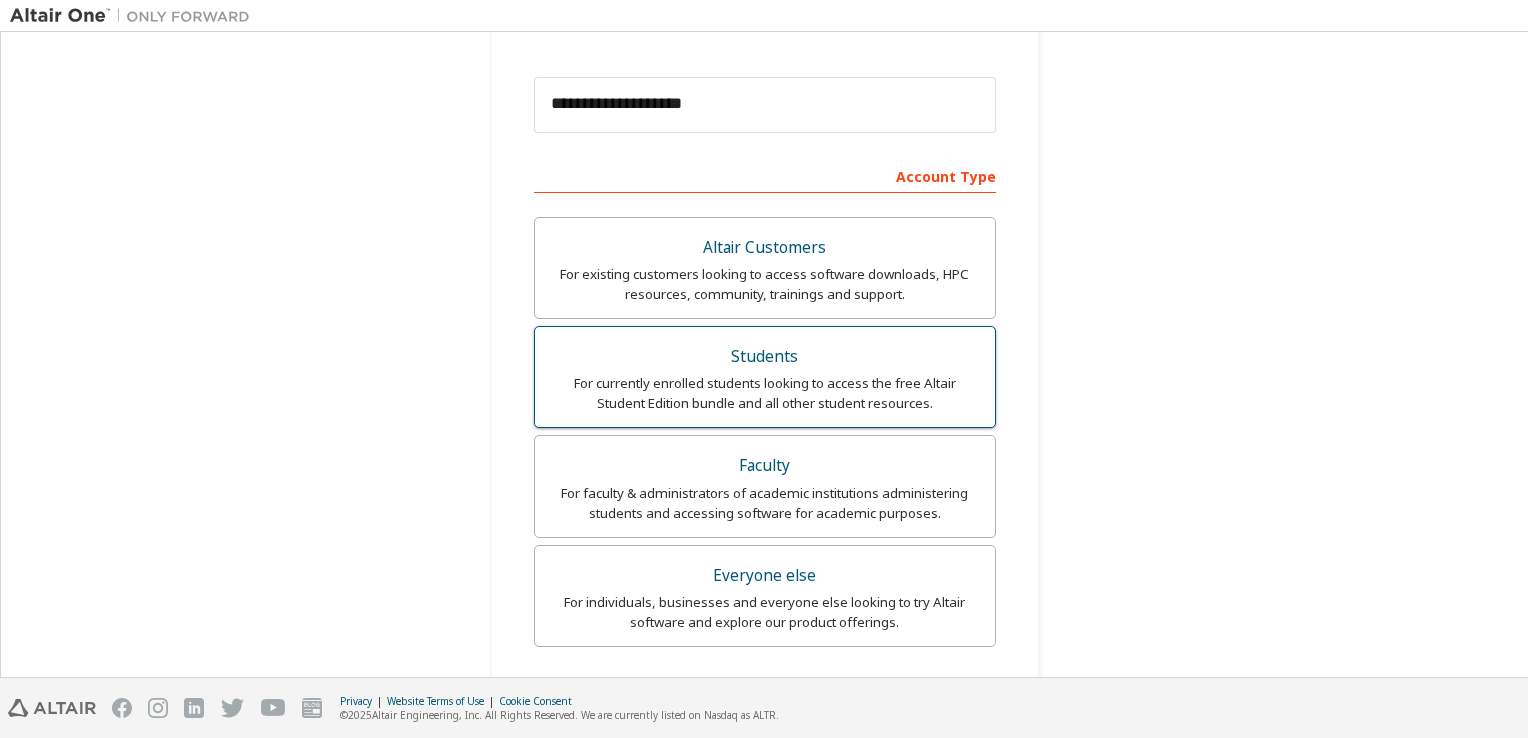 click on "Students For currently enrolled students looking to access the free Altair Student Edition bundle and all other student resources." at bounding box center (765, 377) 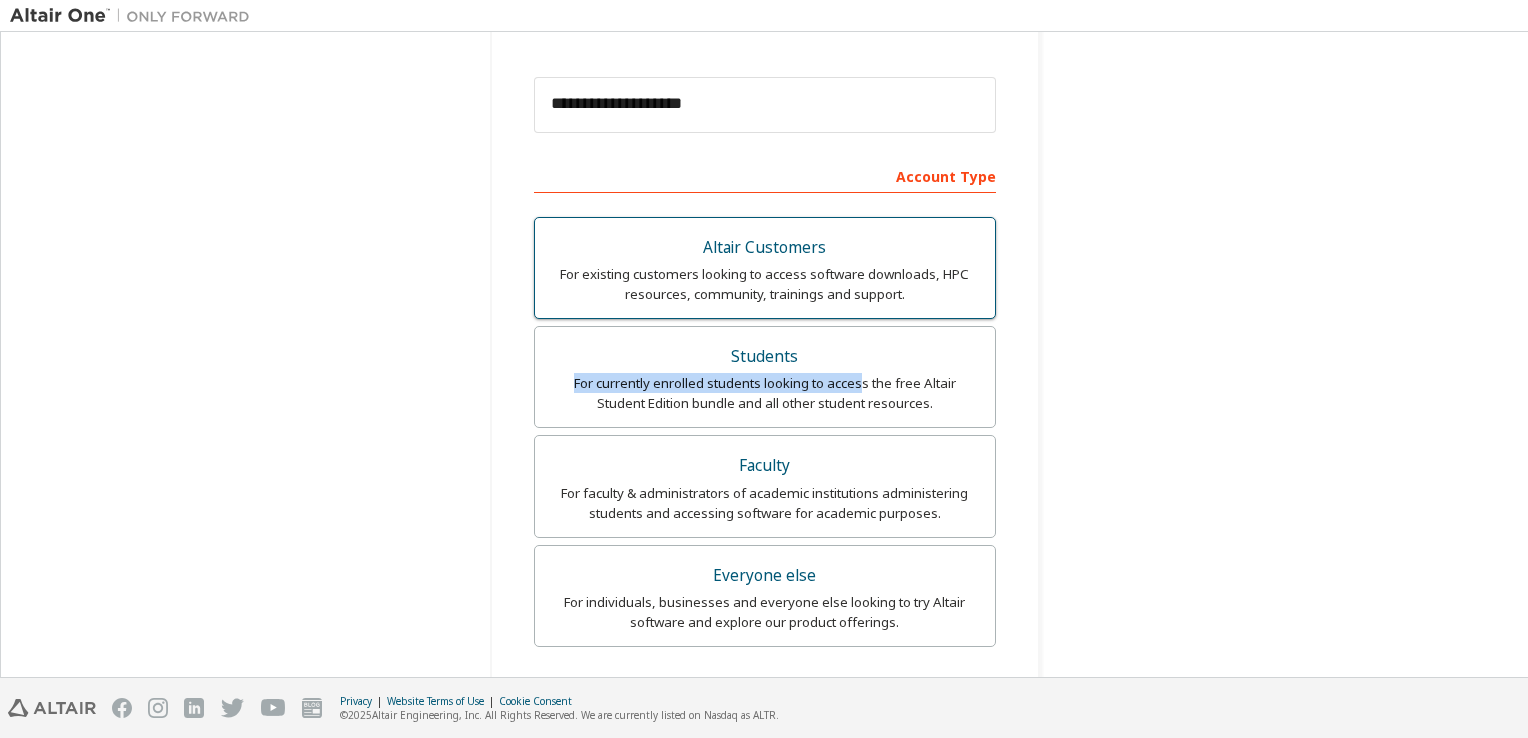 drag, startPoint x: 859, startPoint y: 370, endPoint x: 796, endPoint y: 342, distance: 68.942 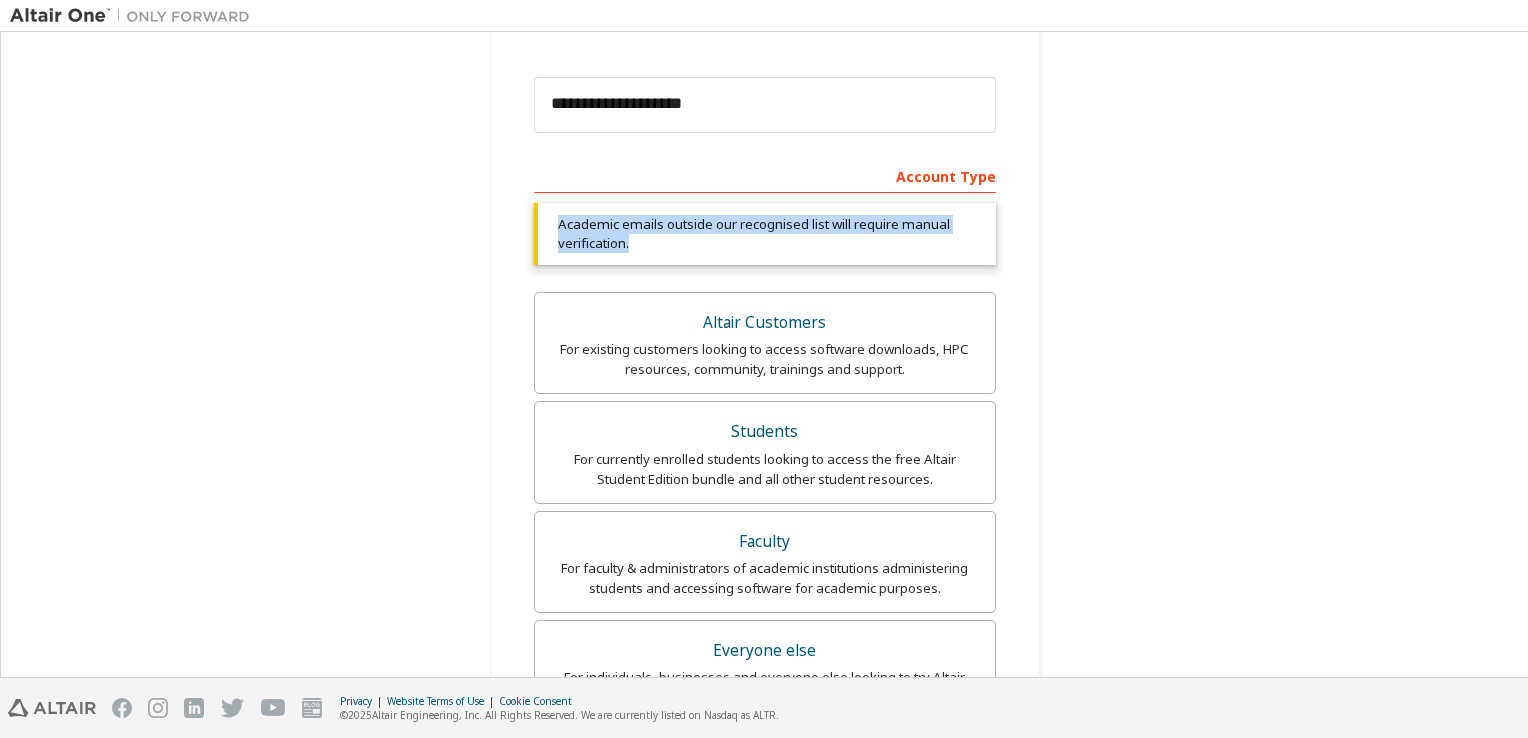 drag, startPoint x: 552, startPoint y: 217, endPoint x: 627, endPoint y: 242, distance: 79.05694 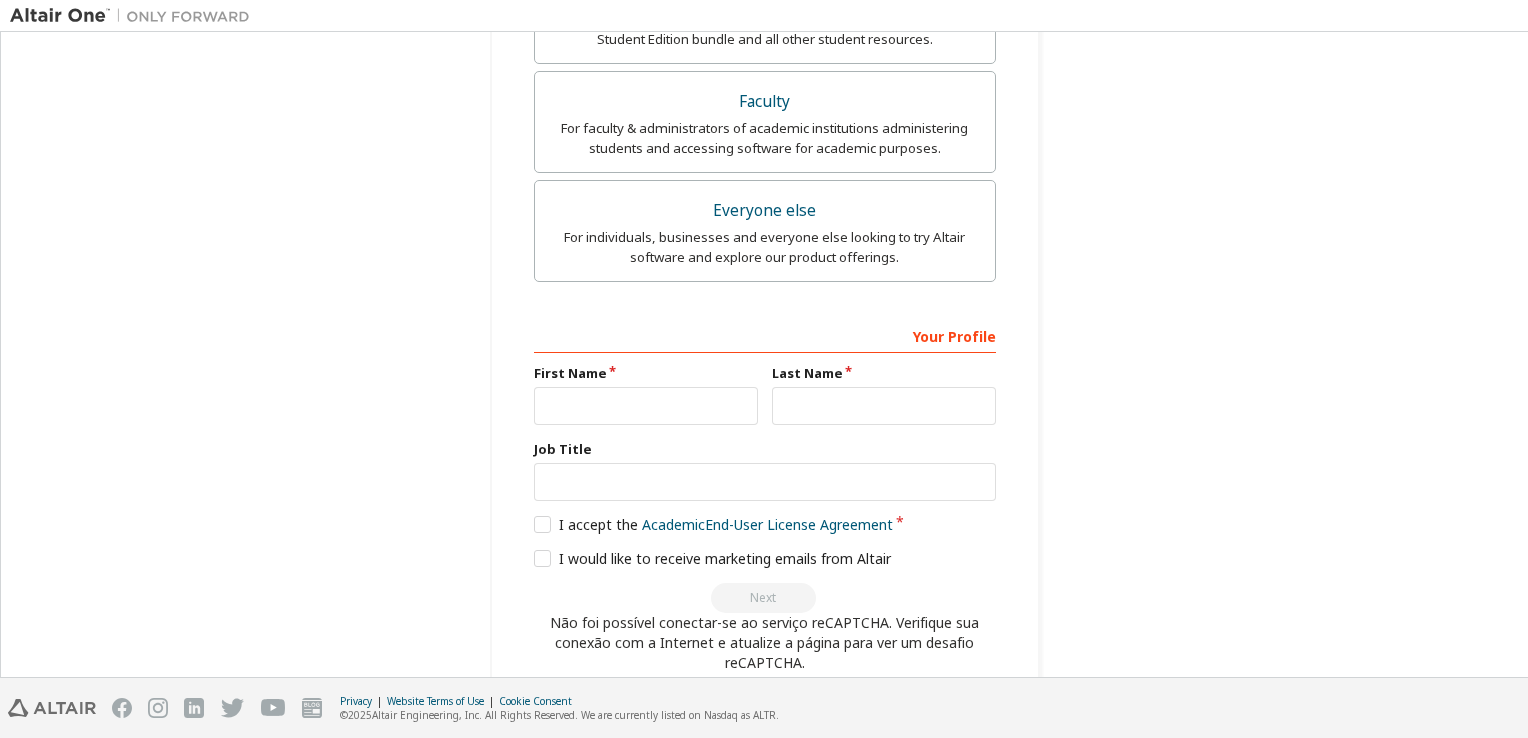 scroll, scrollTop: 720, scrollLeft: 0, axis: vertical 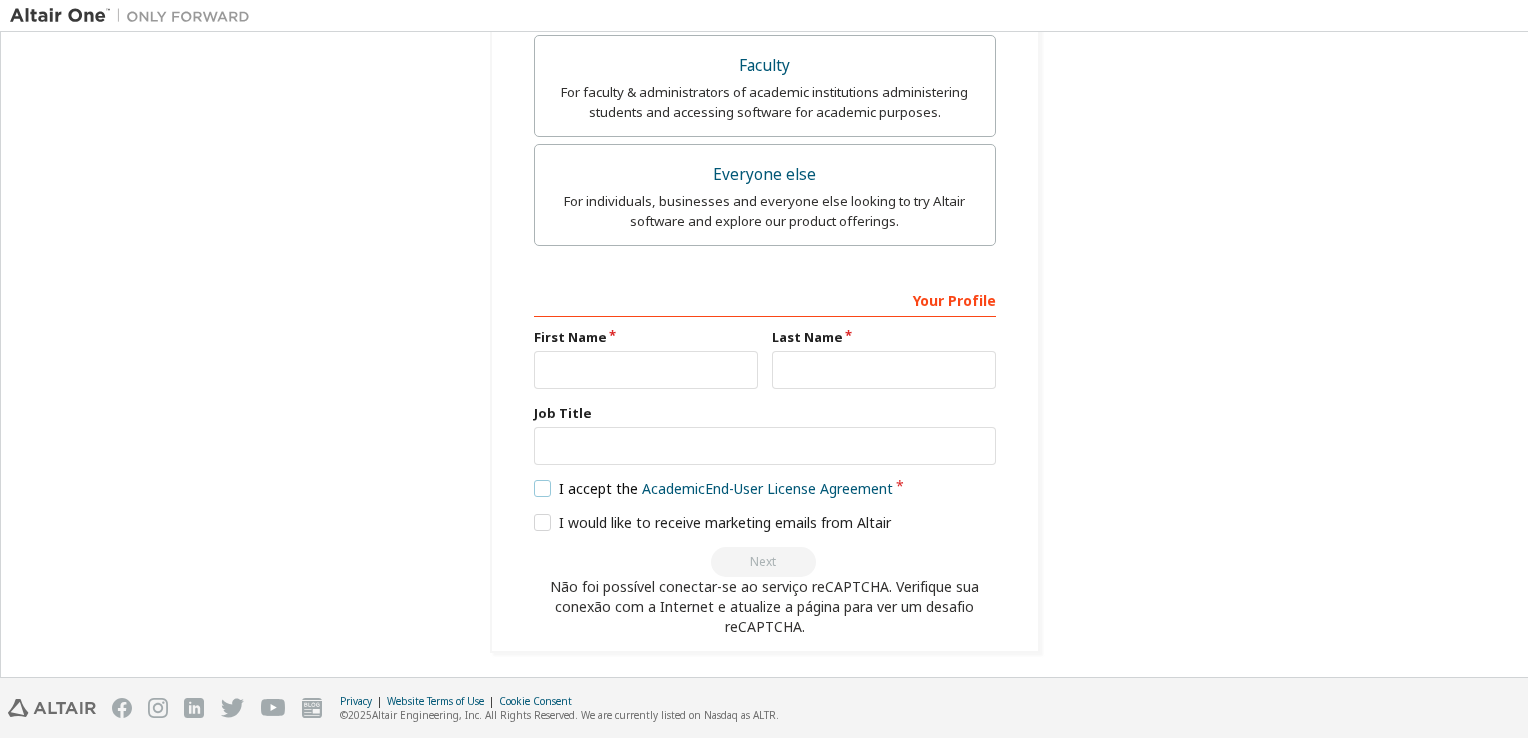 click on "I accept the   Academic   End-User License Agreement" at bounding box center [714, 488] 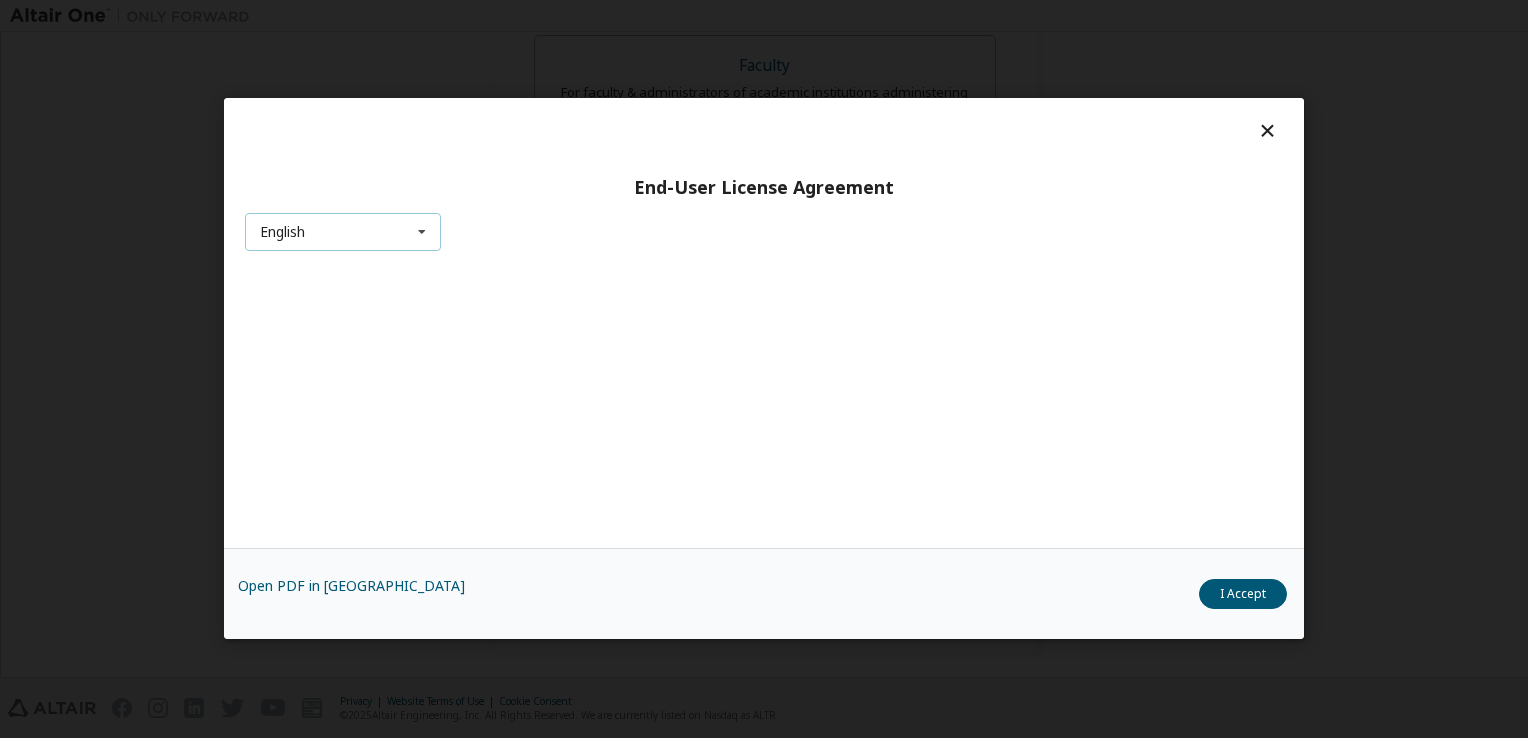 click at bounding box center (422, 233) 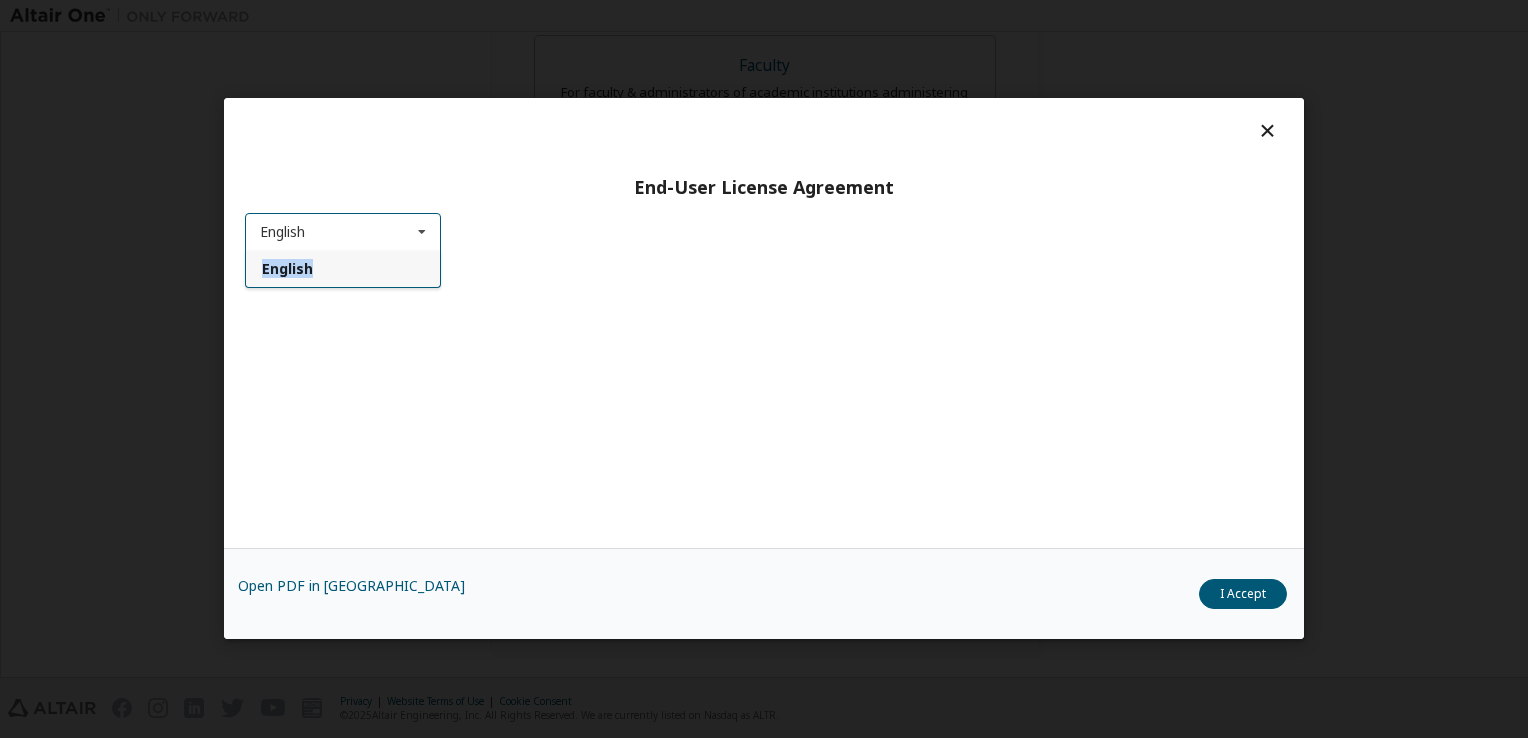 click on "English English" at bounding box center (343, 233) 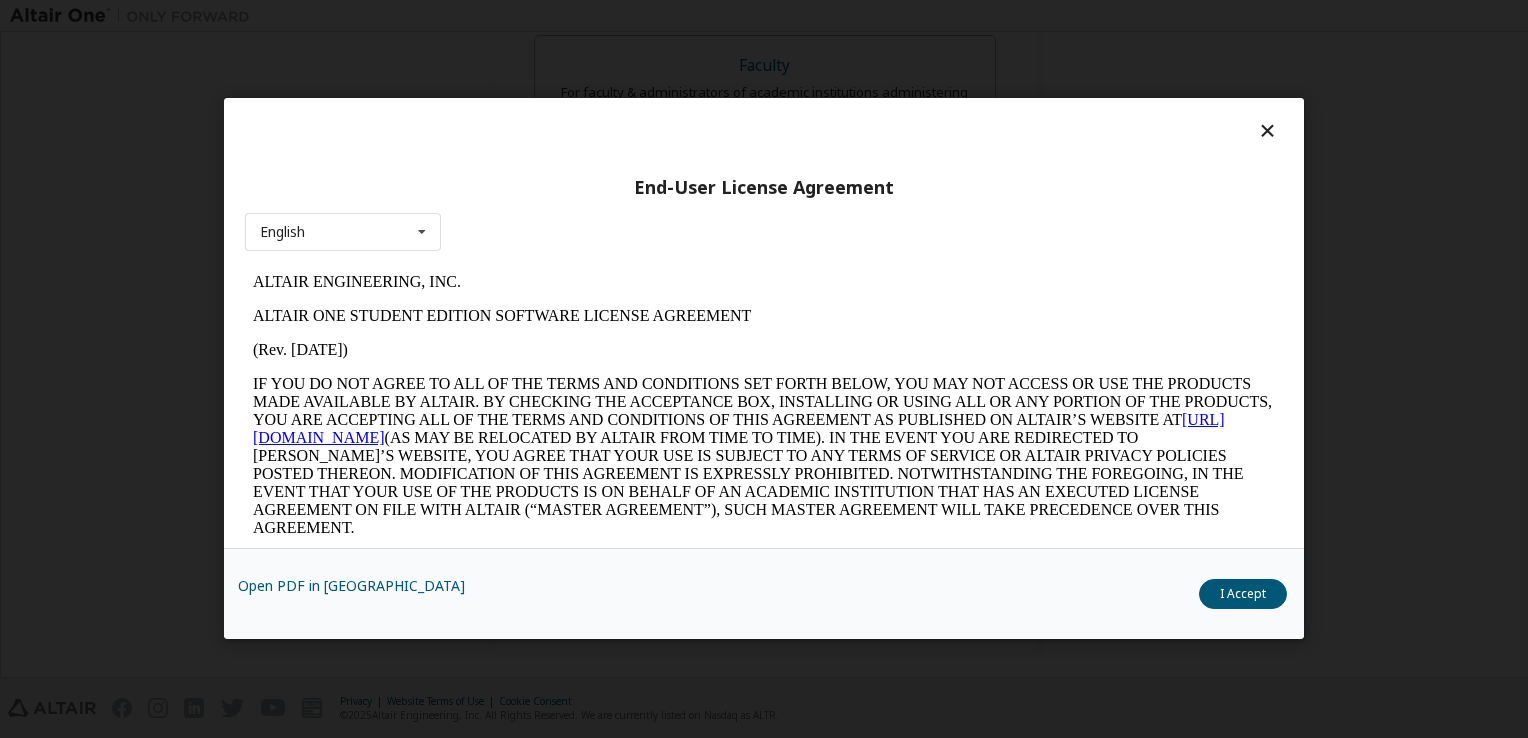 scroll, scrollTop: 0, scrollLeft: 0, axis: both 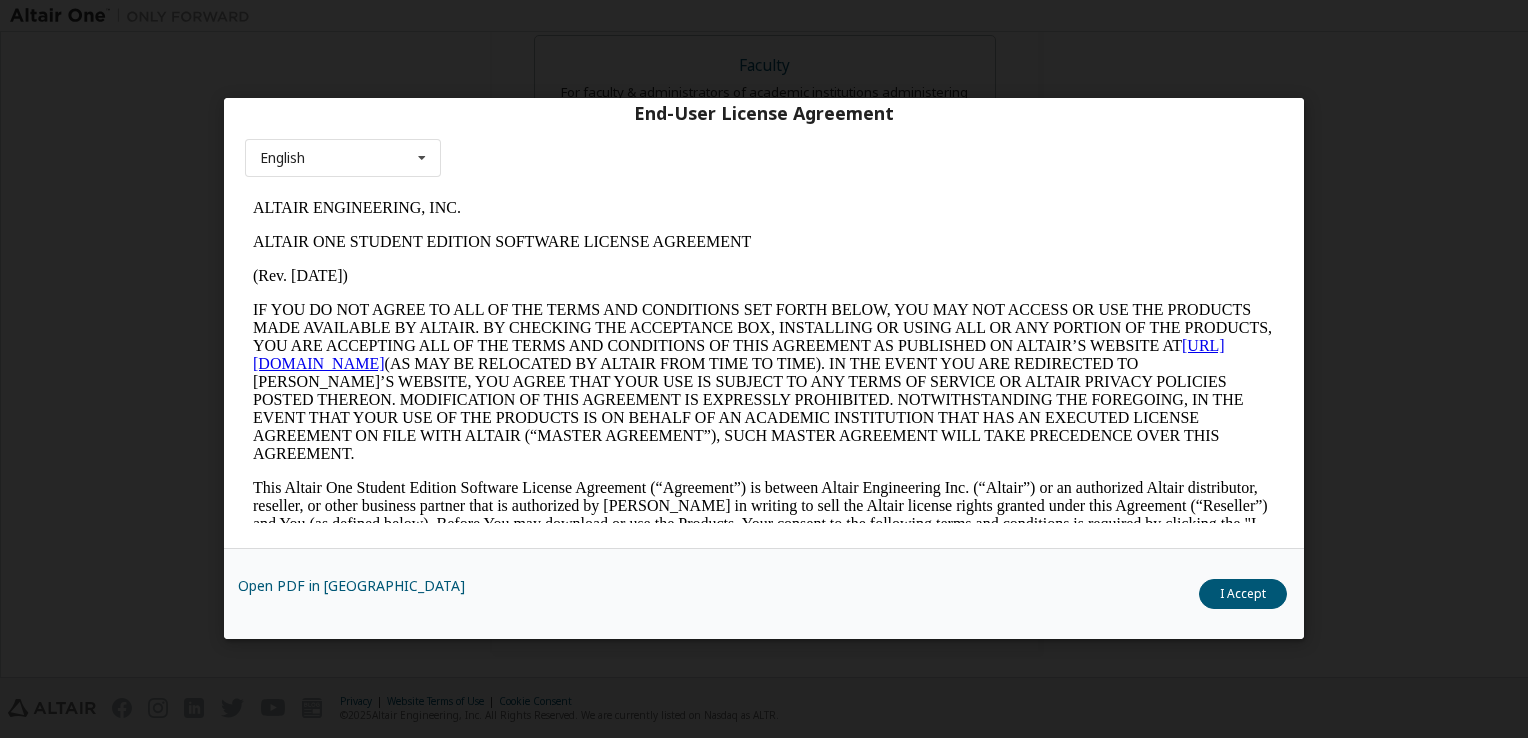 drag, startPoint x: 1372, startPoint y: 192, endPoint x: 1362, endPoint y: 218, distance: 27.856777 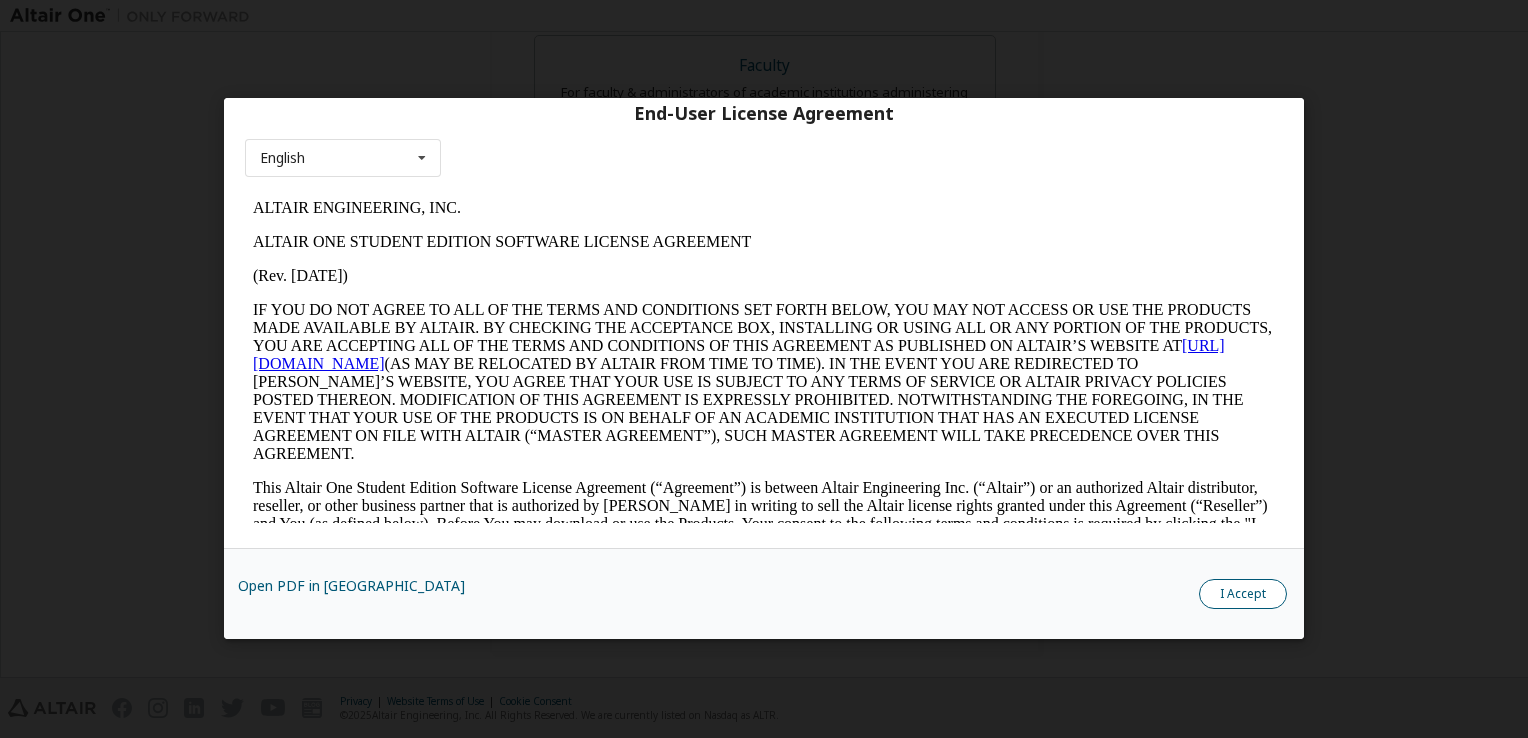 click on "I Accept" at bounding box center [1243, 595] 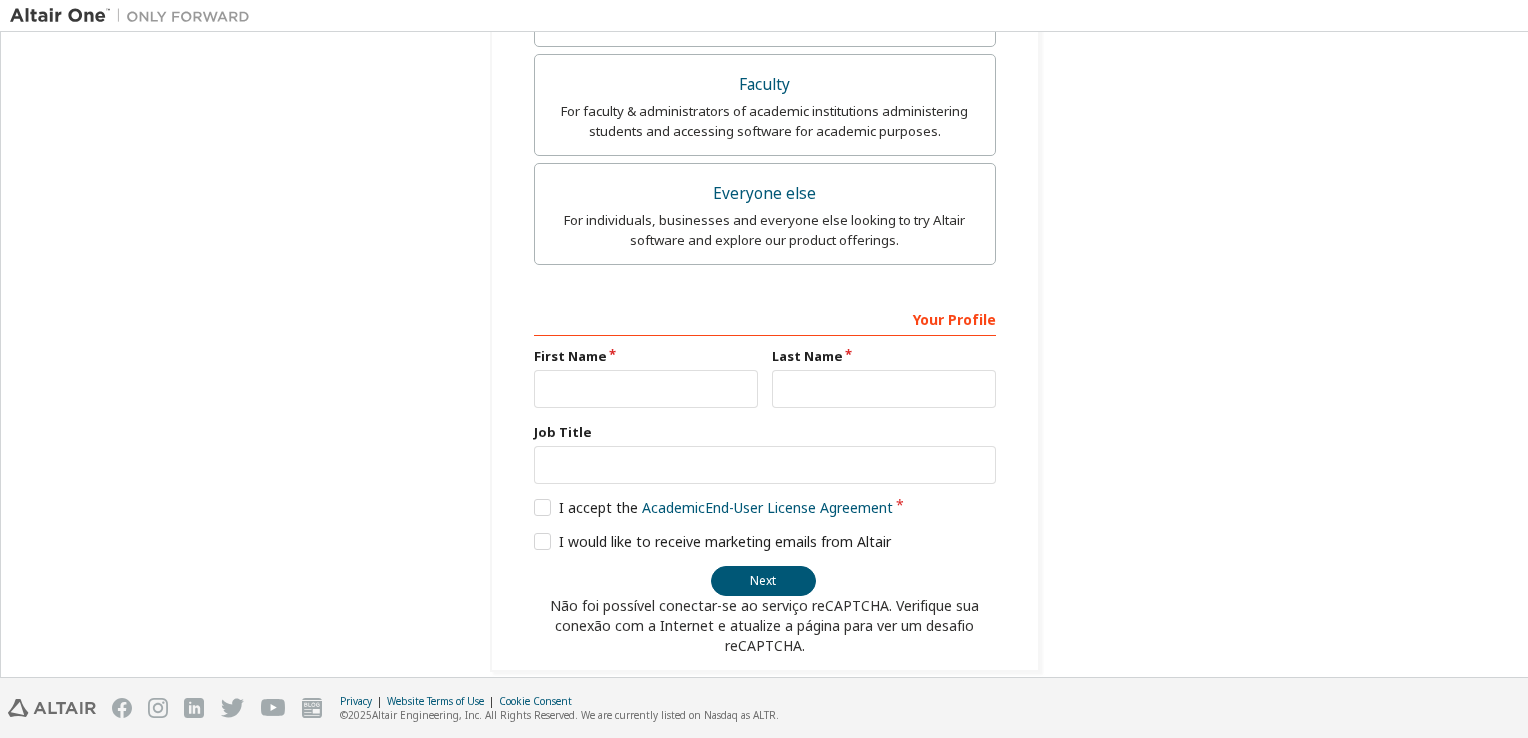 scroll, scrollTop: 720, scrollLeft: 0, axis: vertical 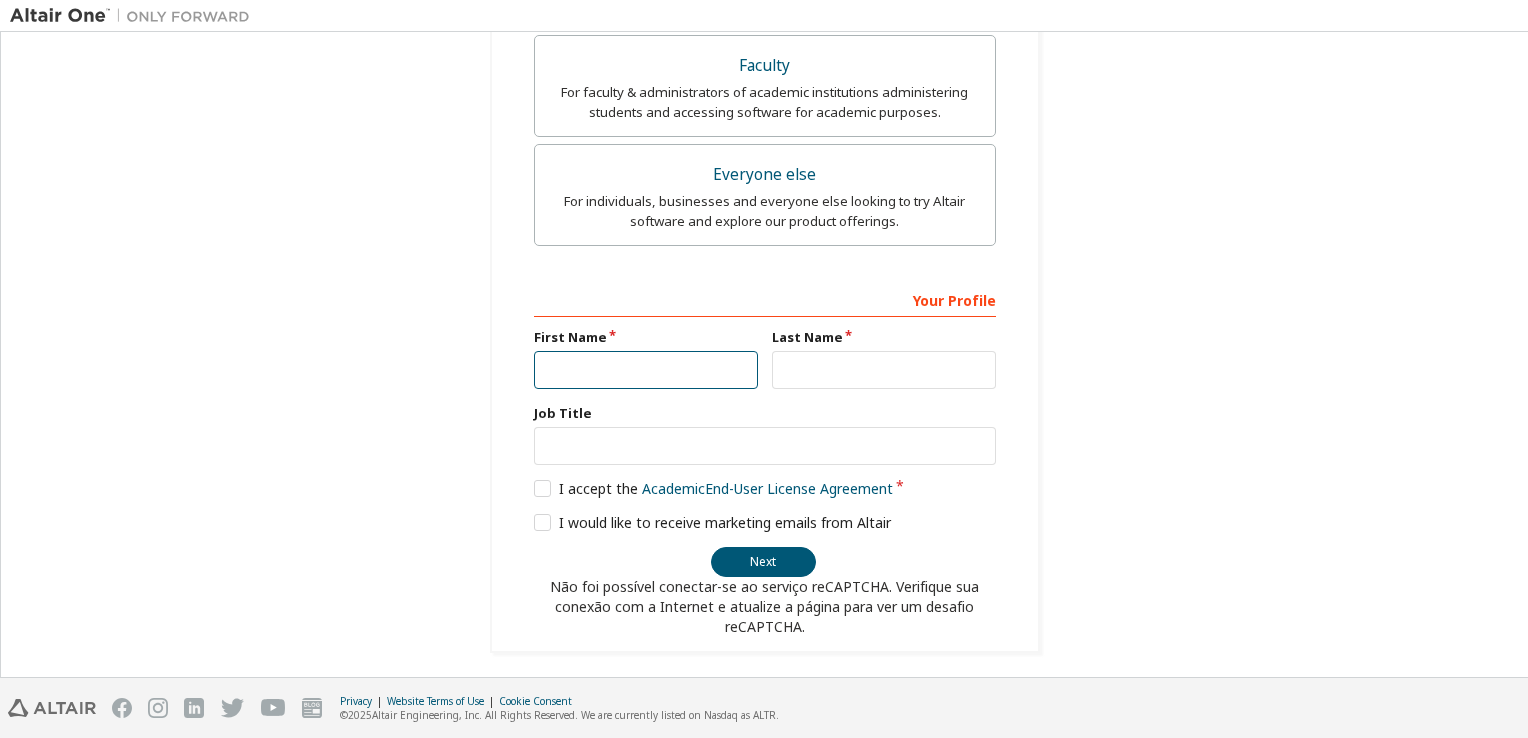 click at bounding box center [646, 370] 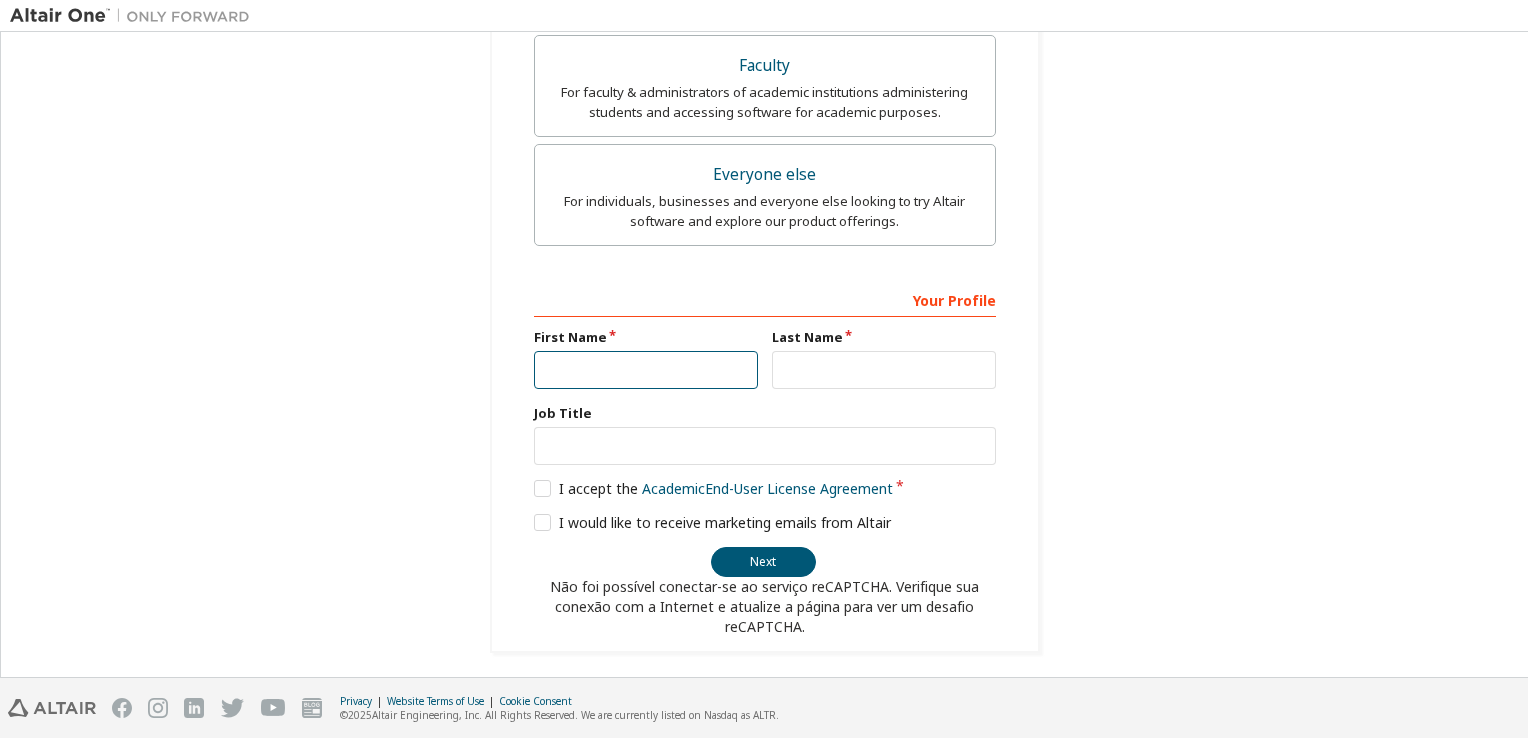 type on "*" 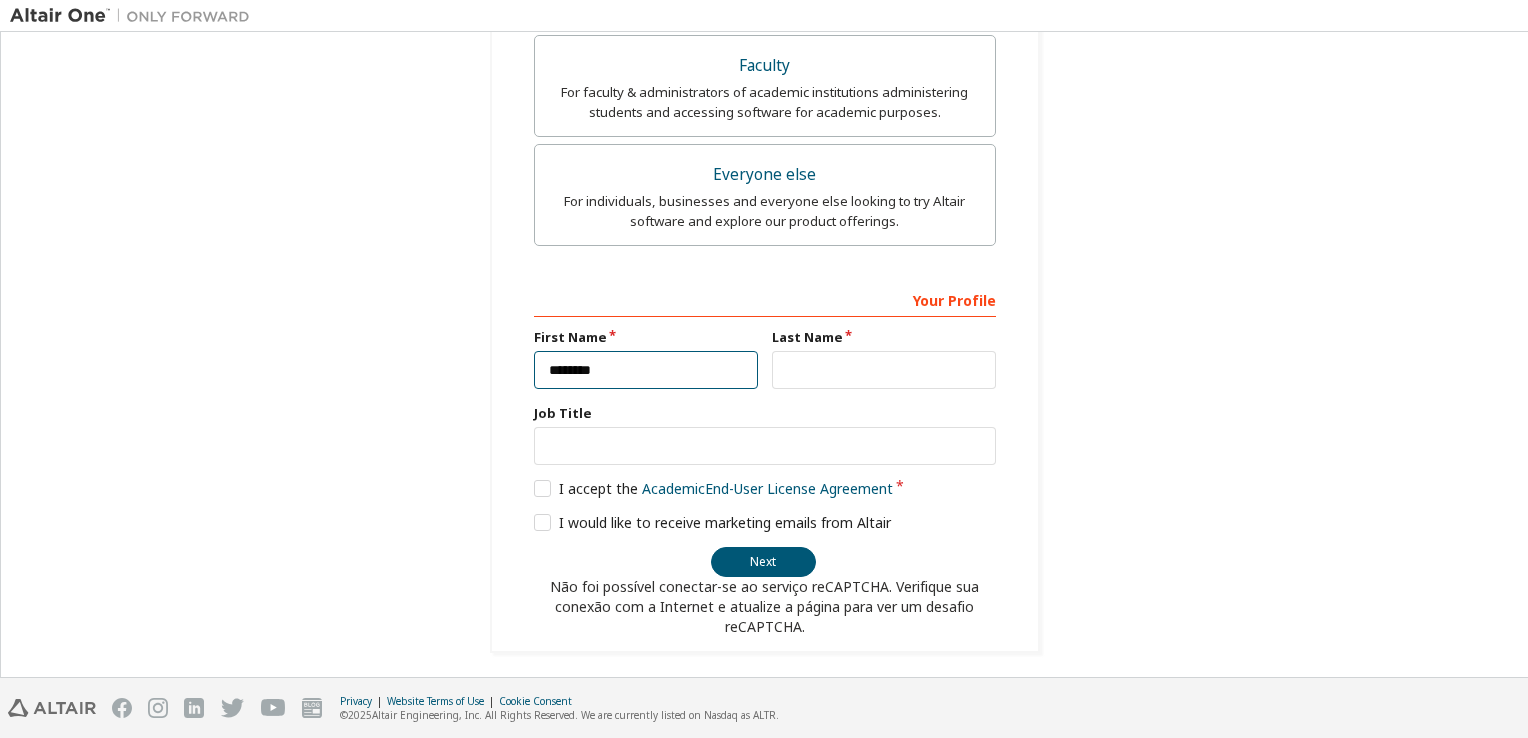 type on "********" 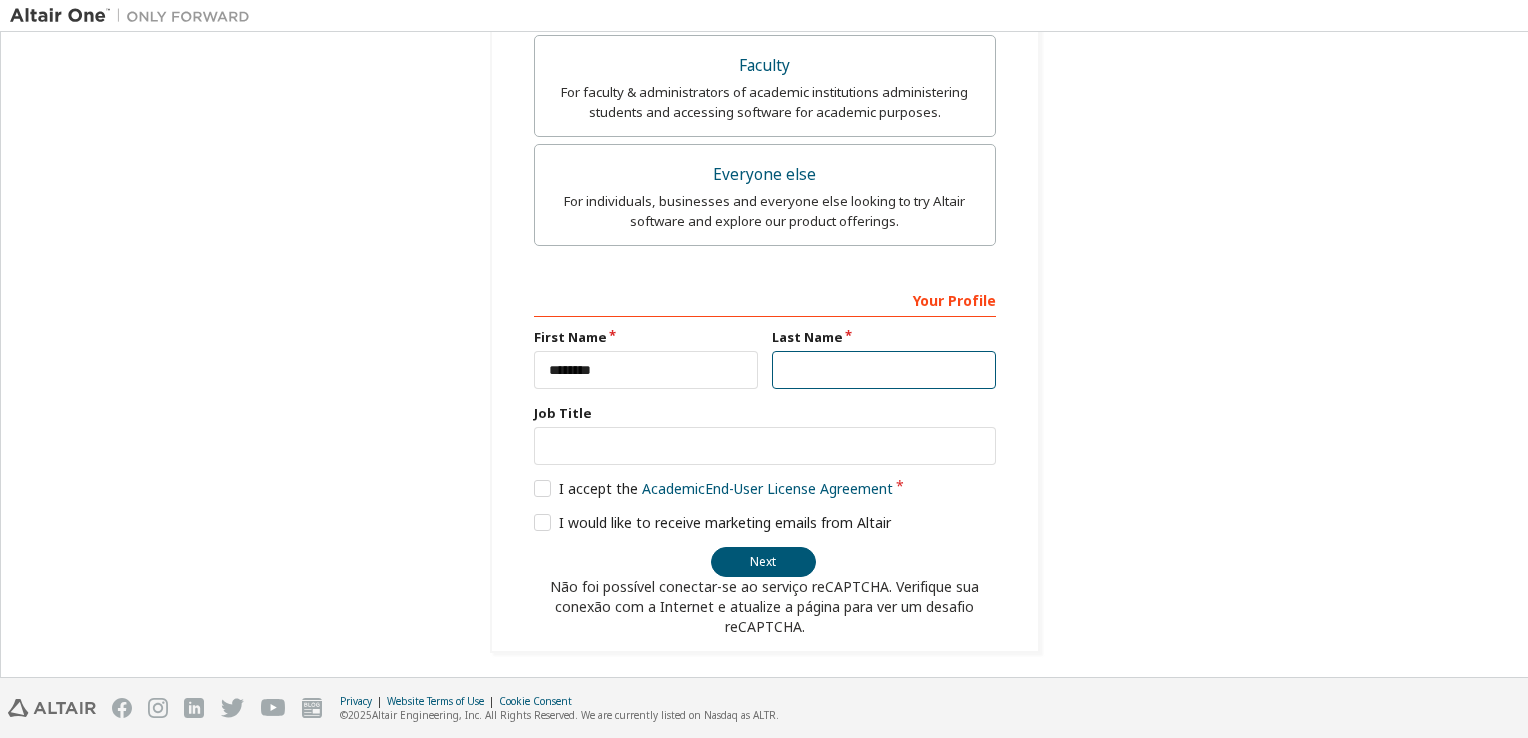 click at bounding box center (884, 370) 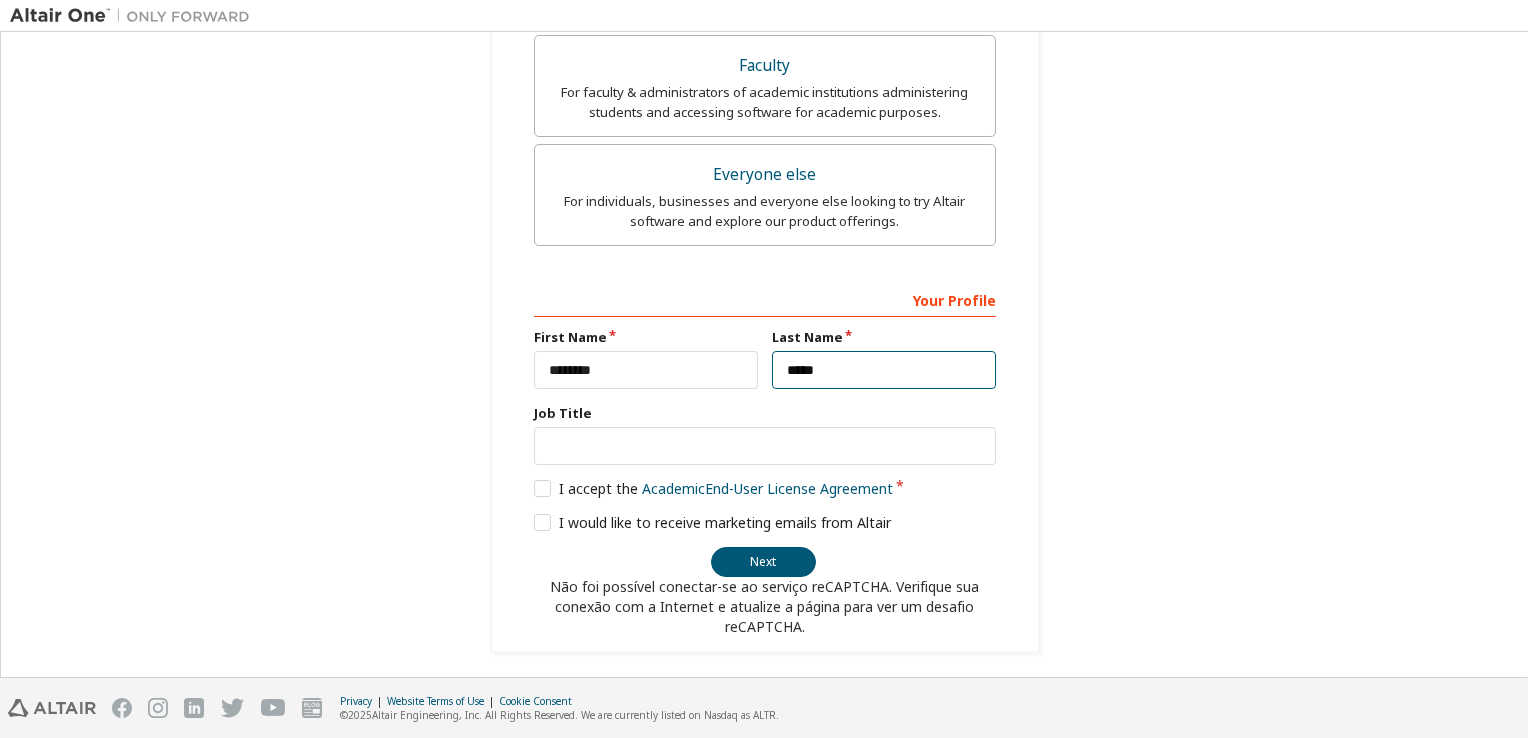 type on "*****" 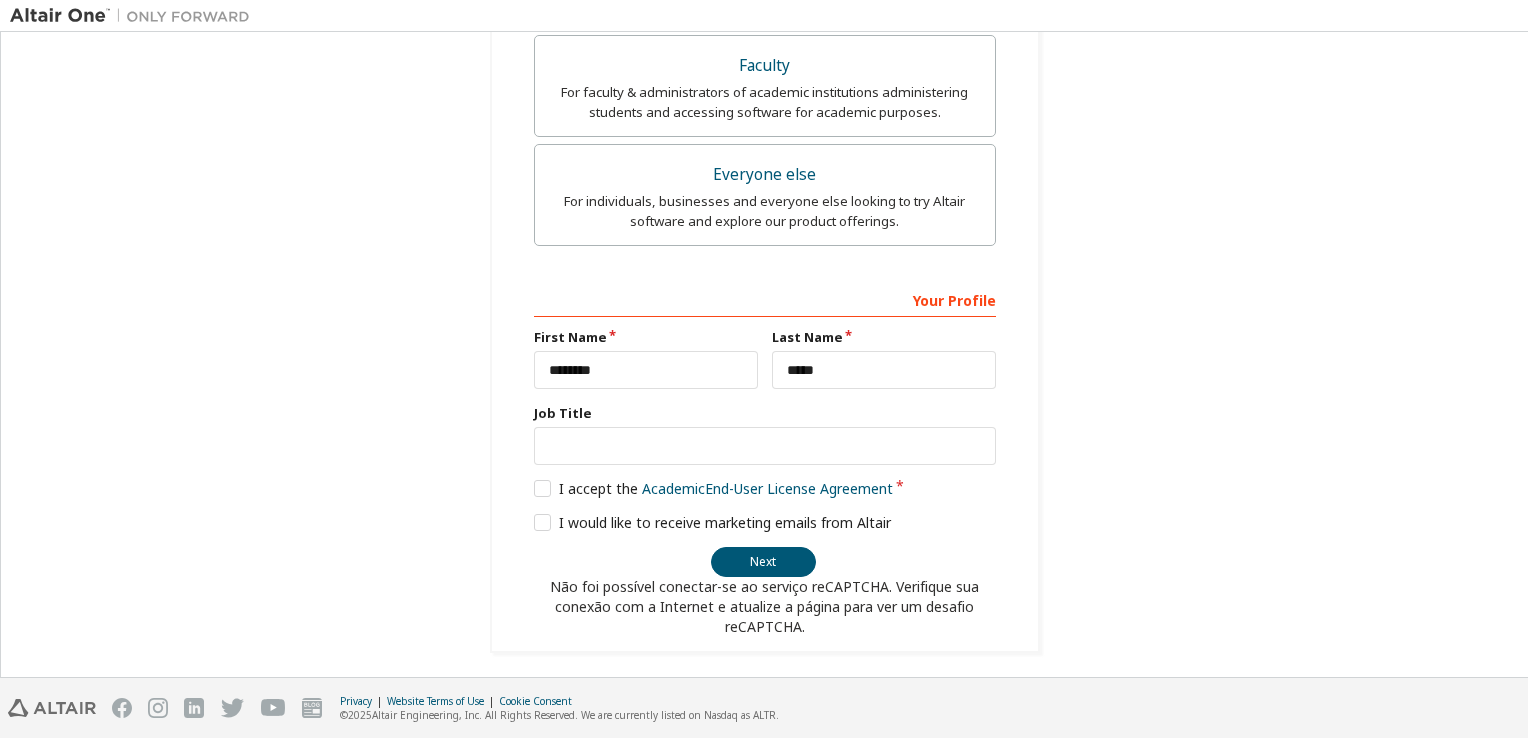 click on "**********" at bounding box center [764, -4] 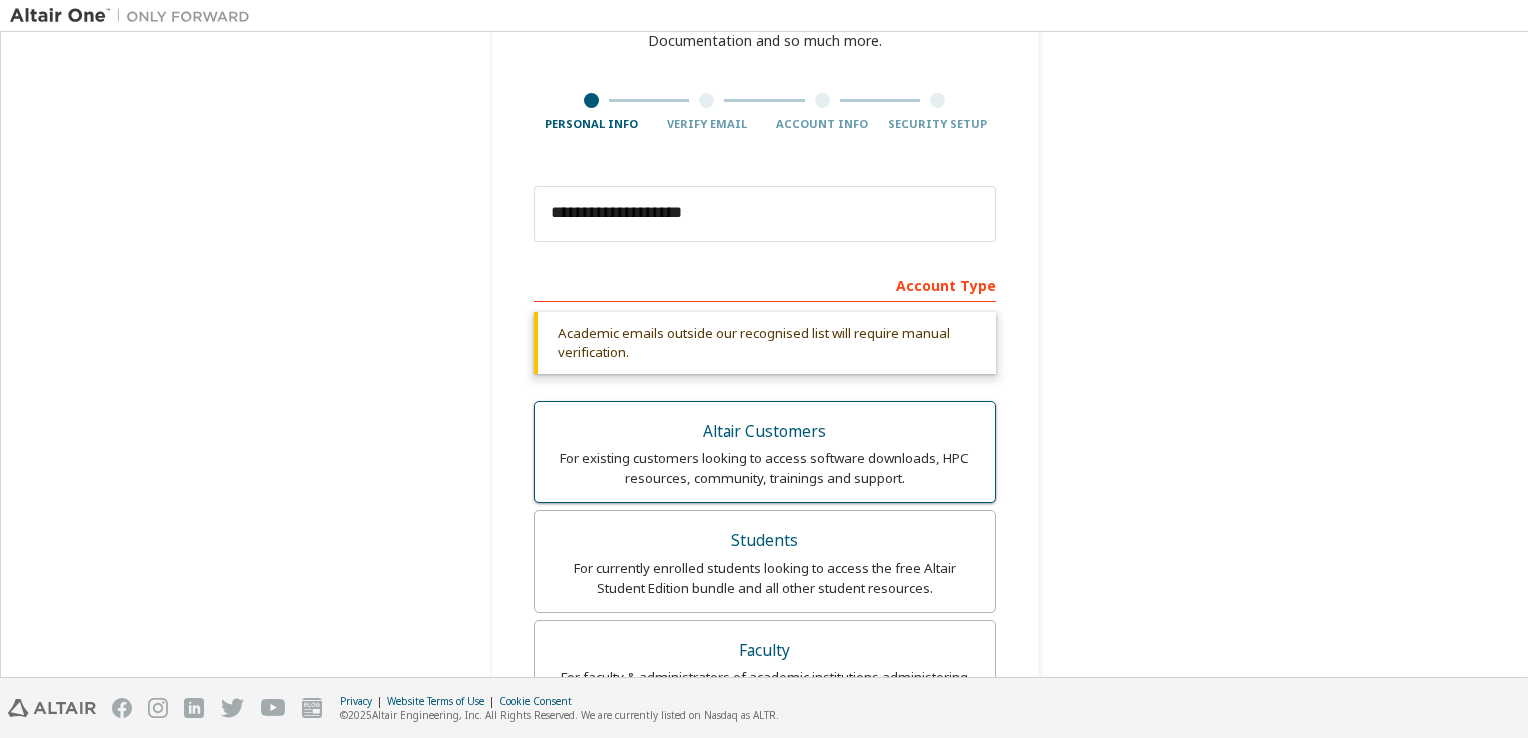 scroll, scrollTop: 20, scrollLeft: 0, axis: vertical 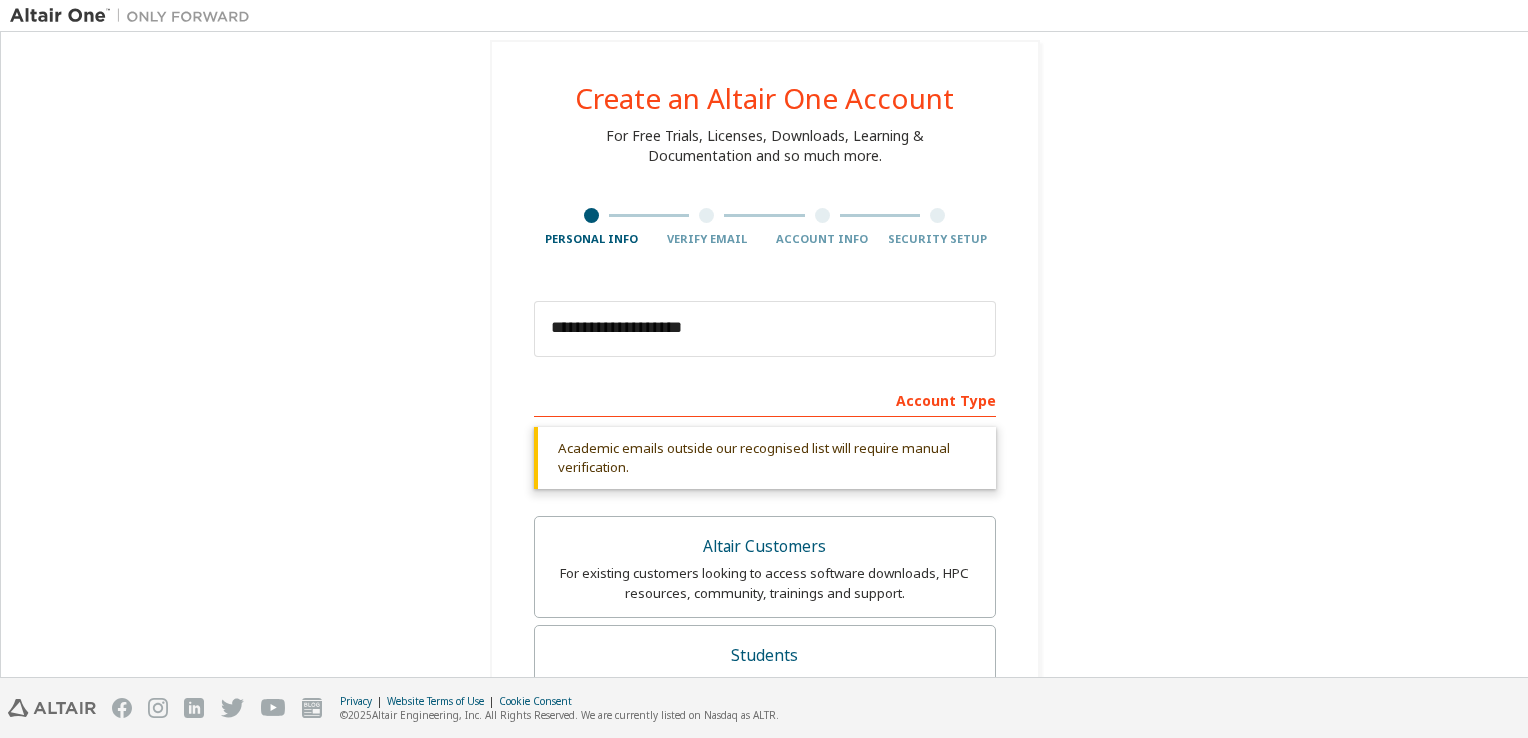click on "**********" at bounding box center [765, 696] 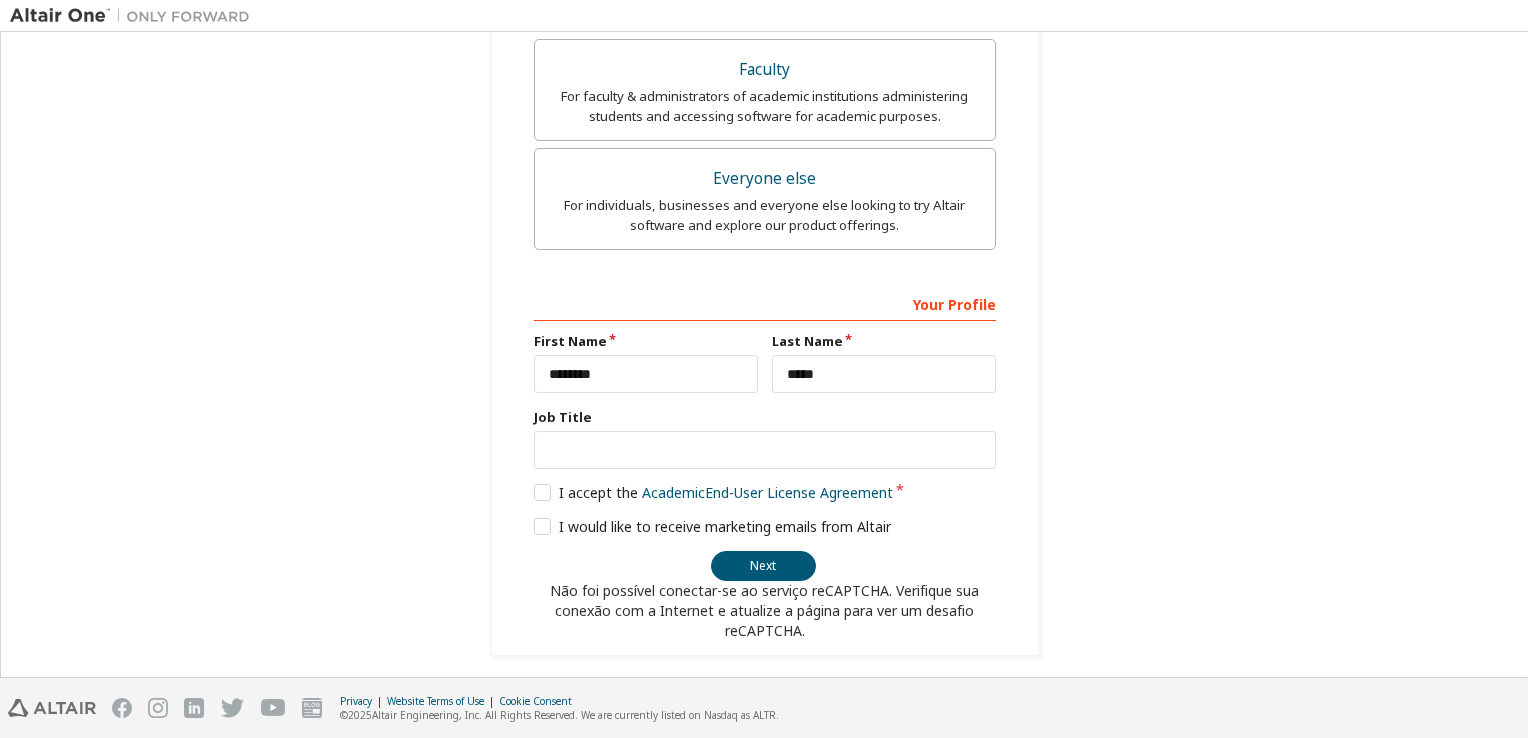 scroll, scrollTop: 720, scrollLeft: 0, axis: vertical 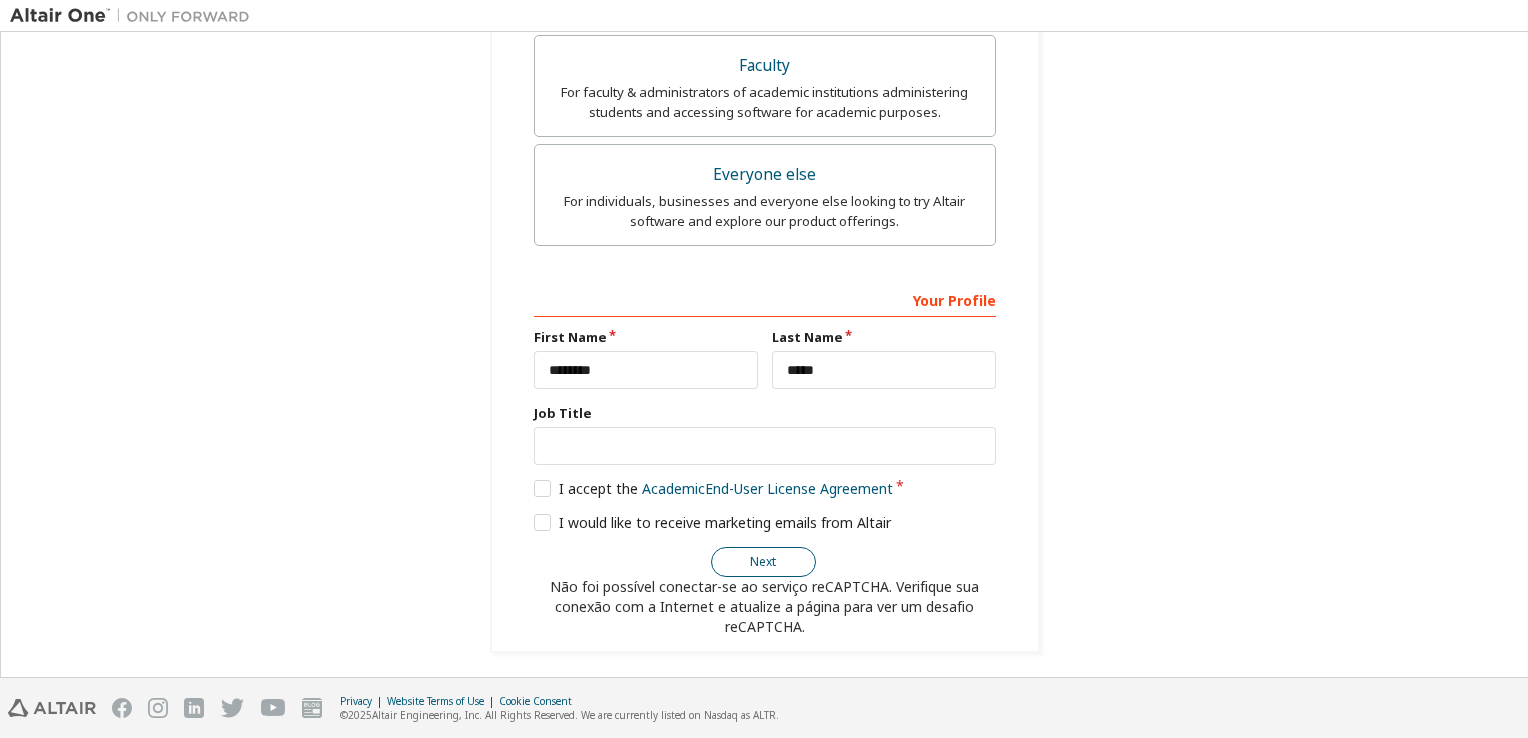 click on "Next" at bounding box center [763, 562] 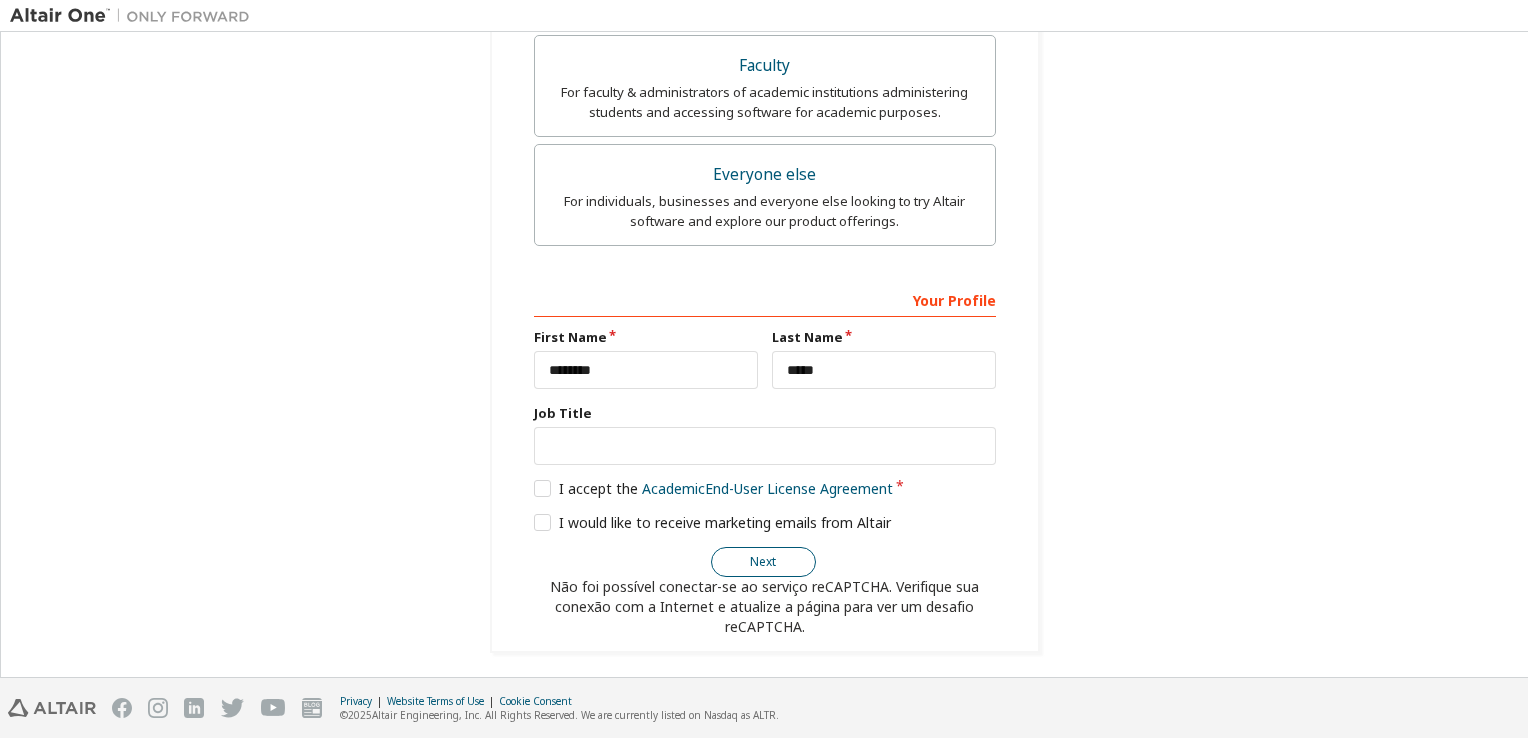 click on "Next" at bounding box center [763, 562] 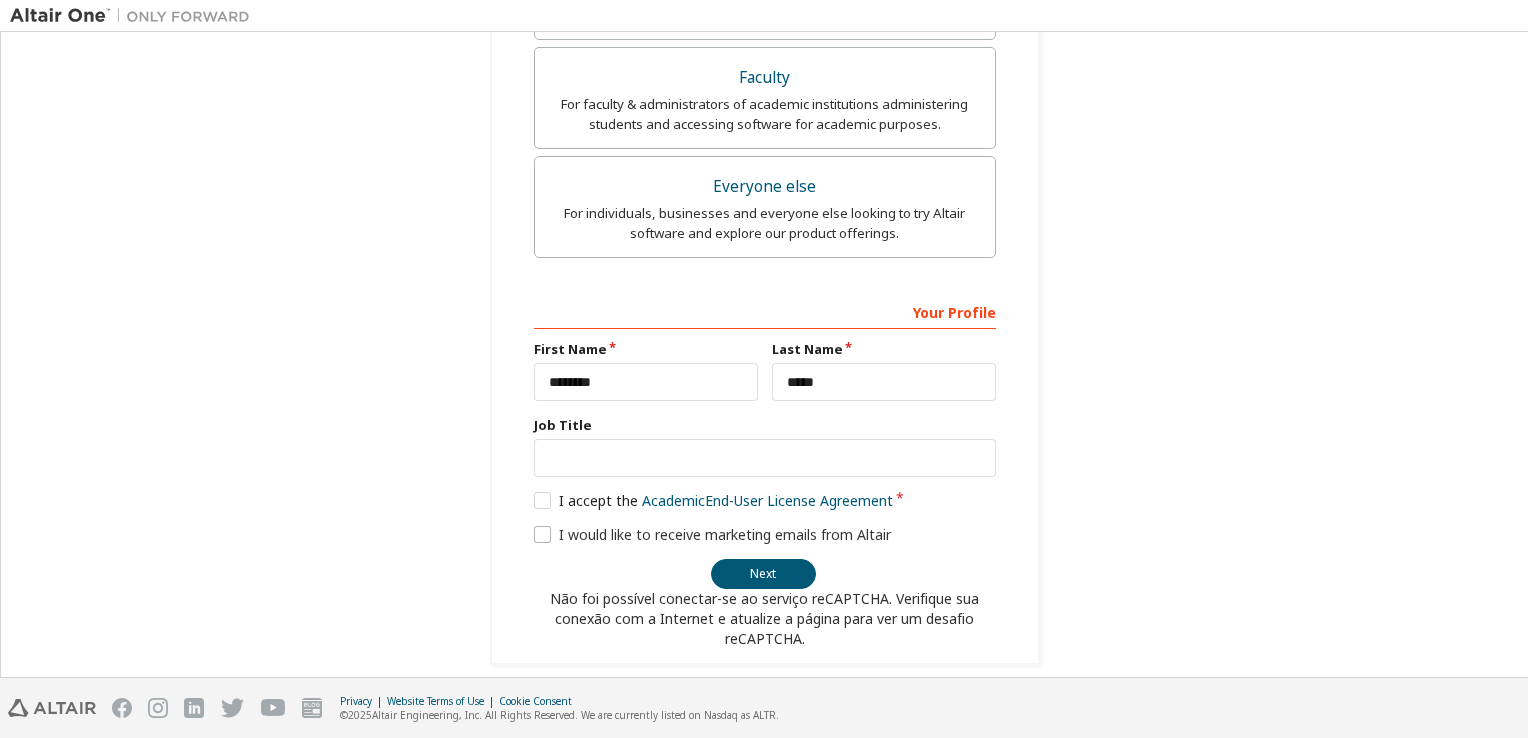 scroll, scrollTop: 720, scrollLeft: 0, axis: vertical 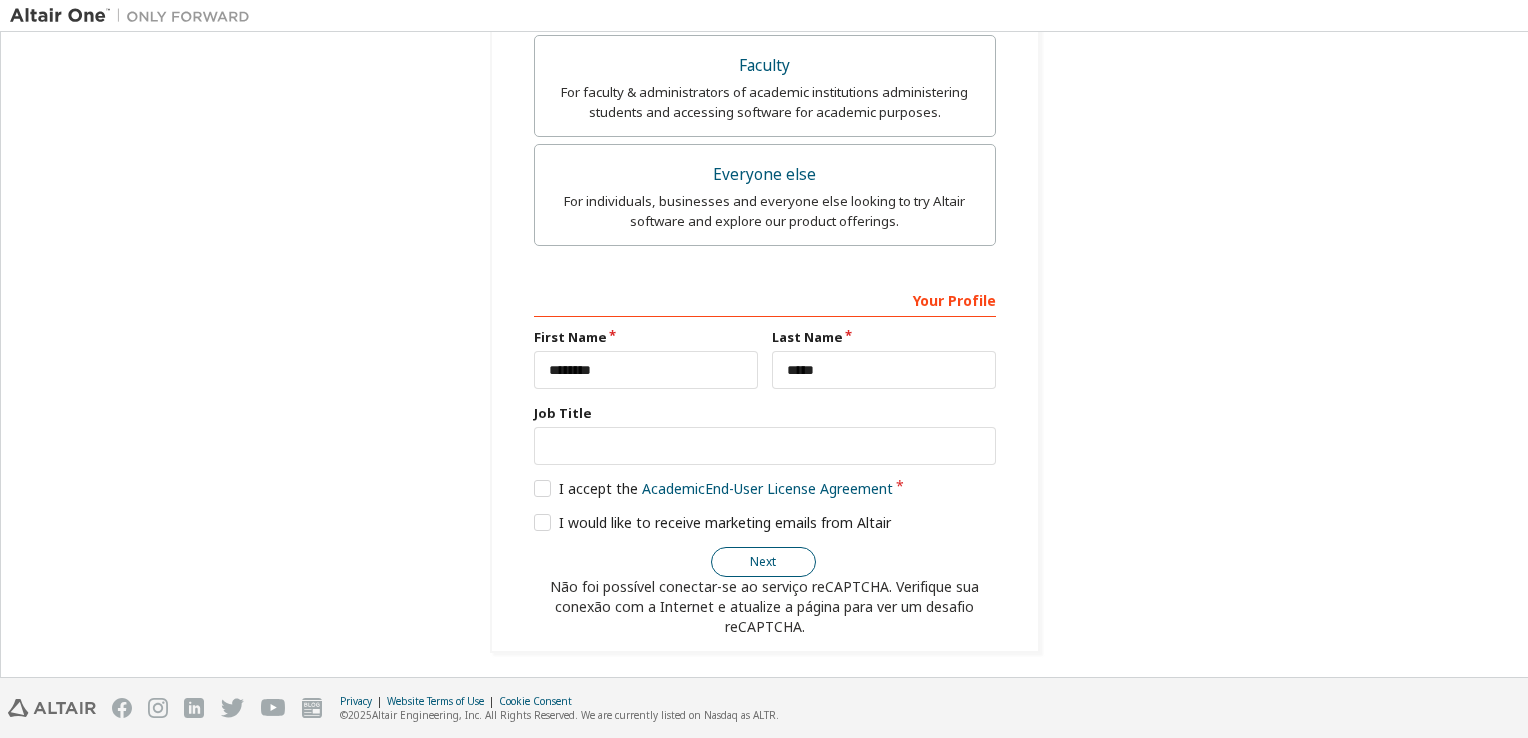 click on "Next" at bounding box center (763, 562) 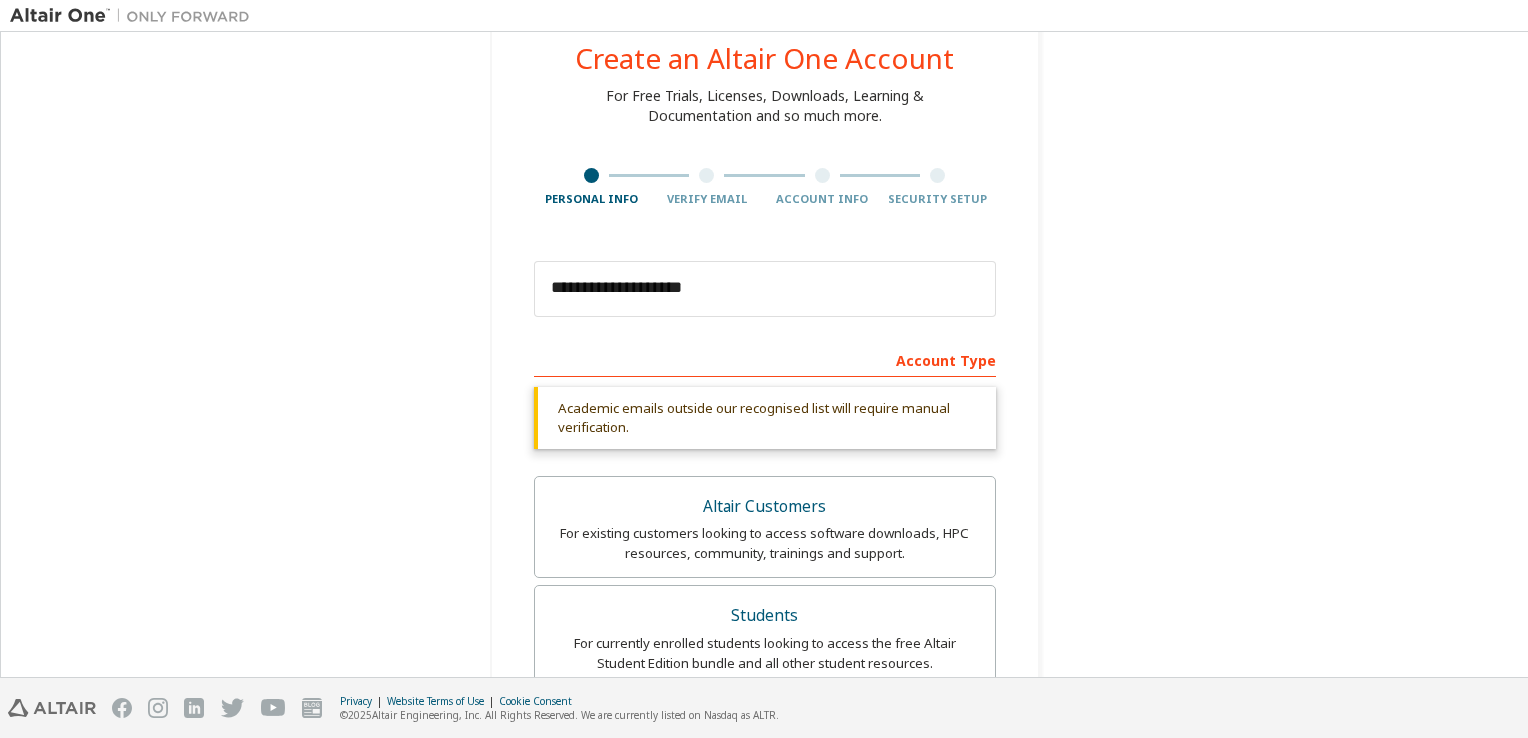 scroll, scrollTop: 0, scrollLeft: 0, axis: both 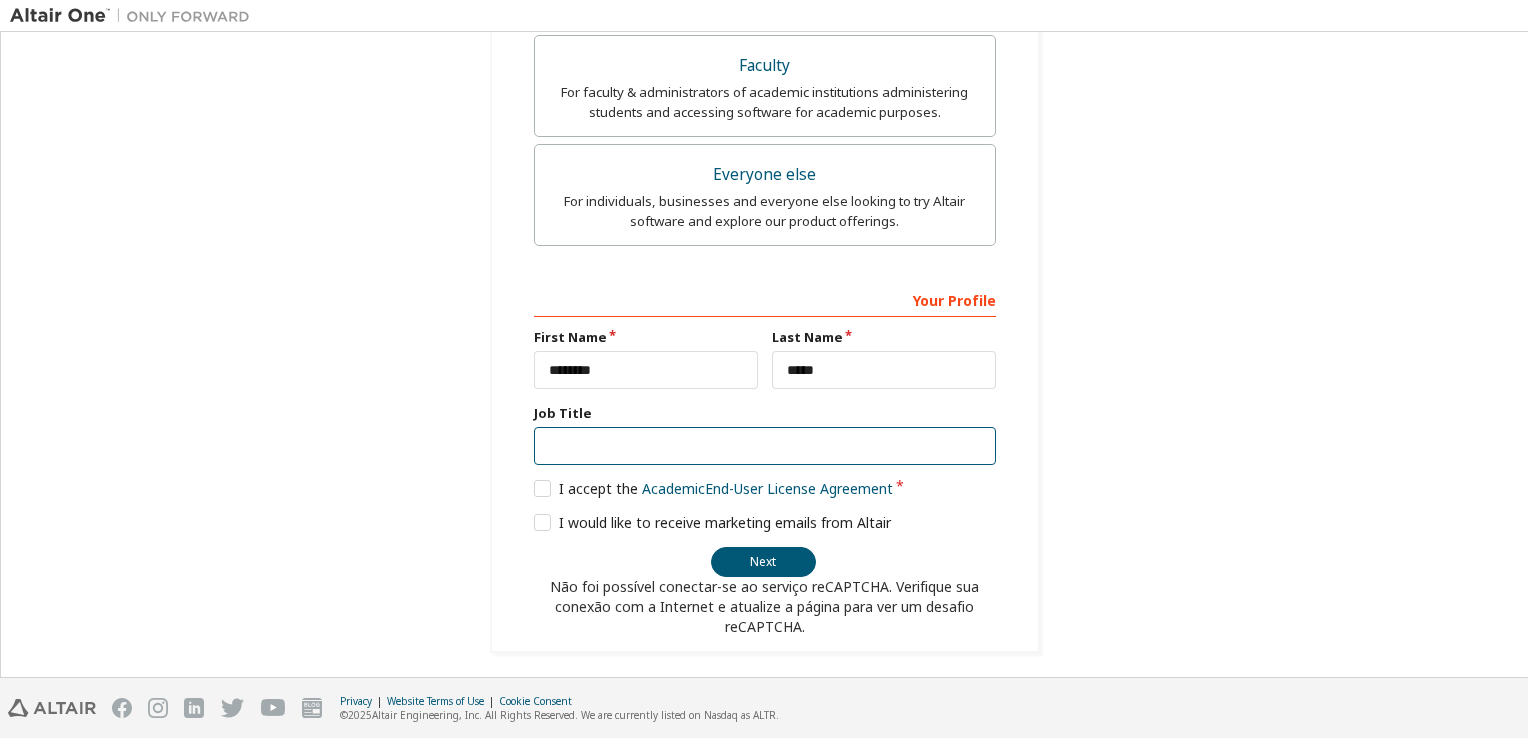 click at bounding box center (765, 446) 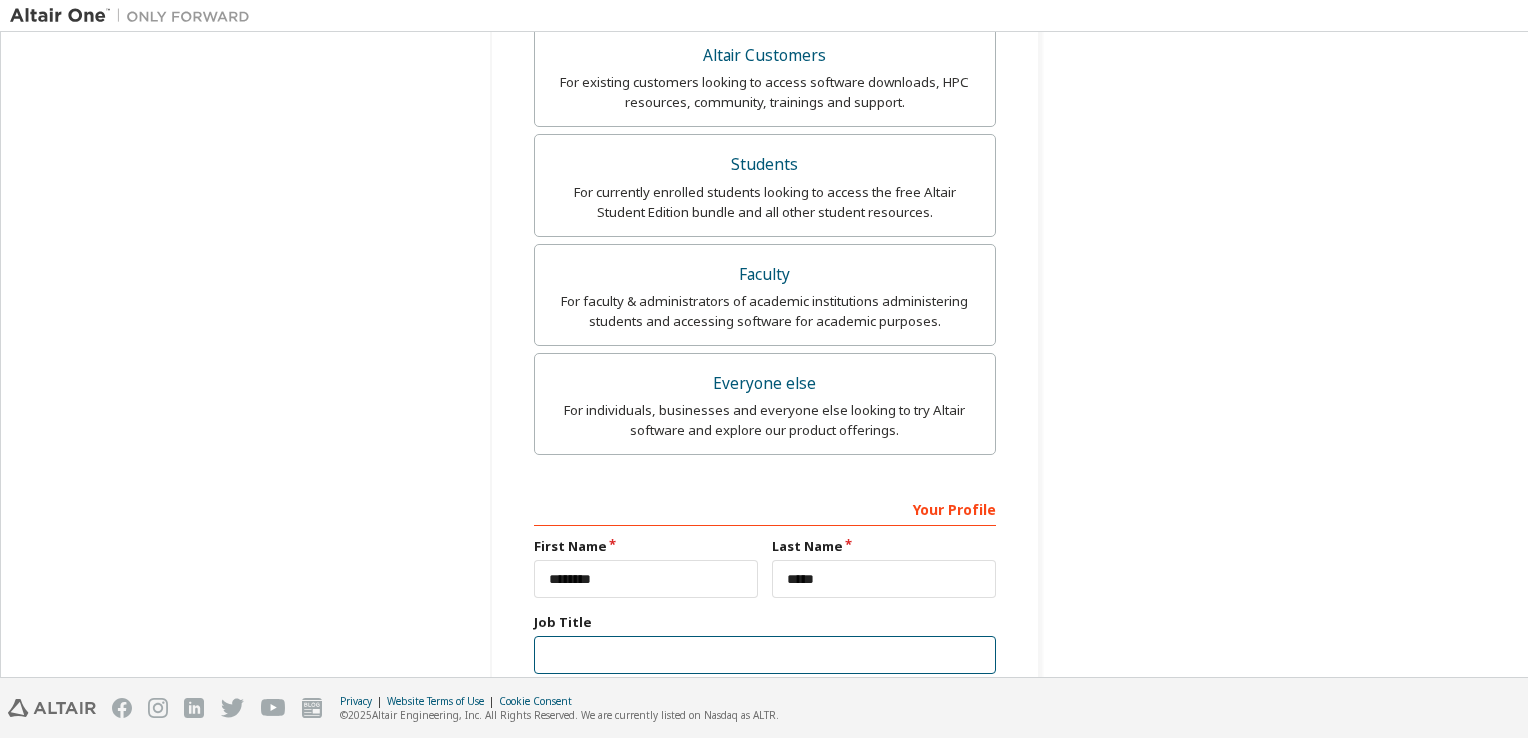 scroll, scrollTop: 420, scrollLeft: 0, axis: vertical 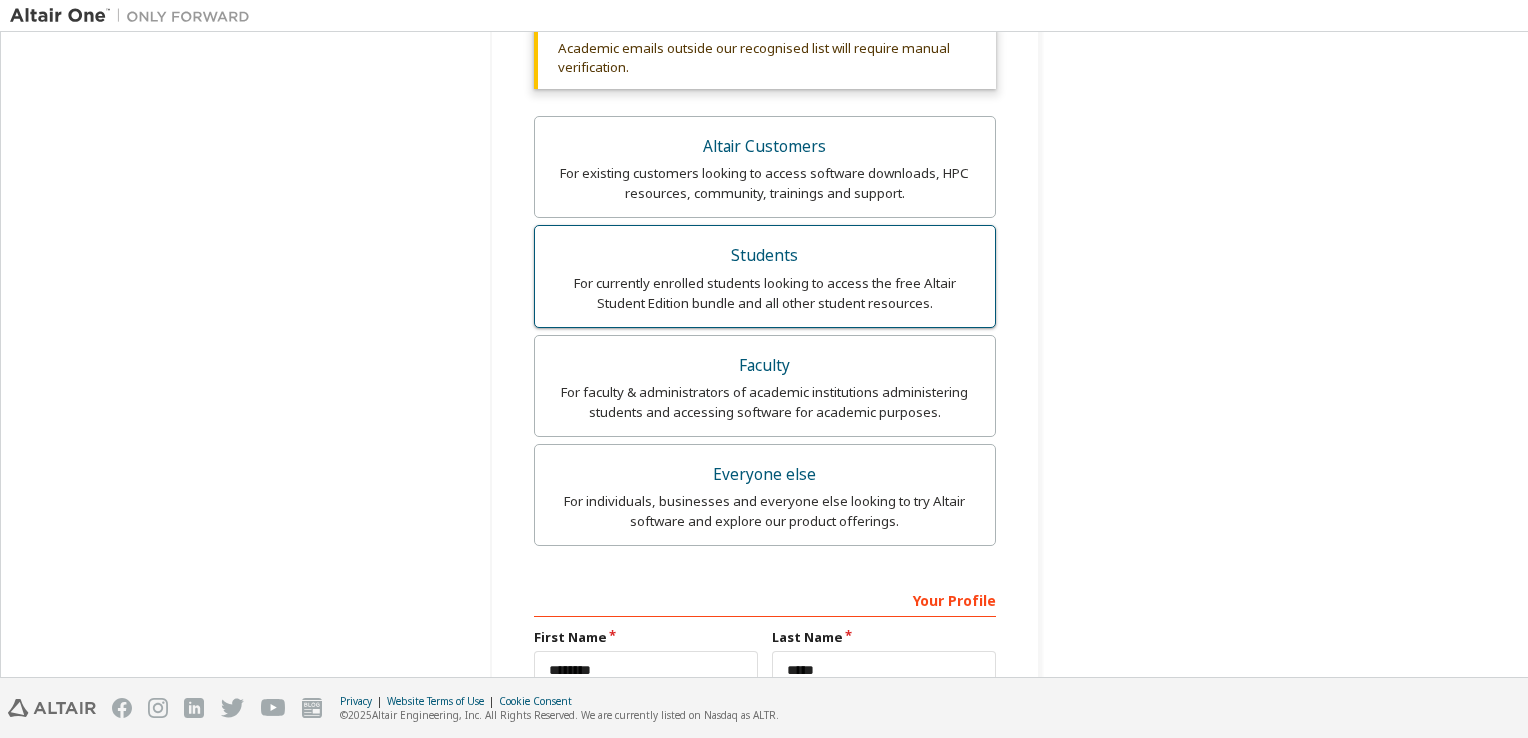 click on "For currently enrolled students looking to access the free Altair Student Edition bundle and all other student resources." at bounding box center [765, 293] 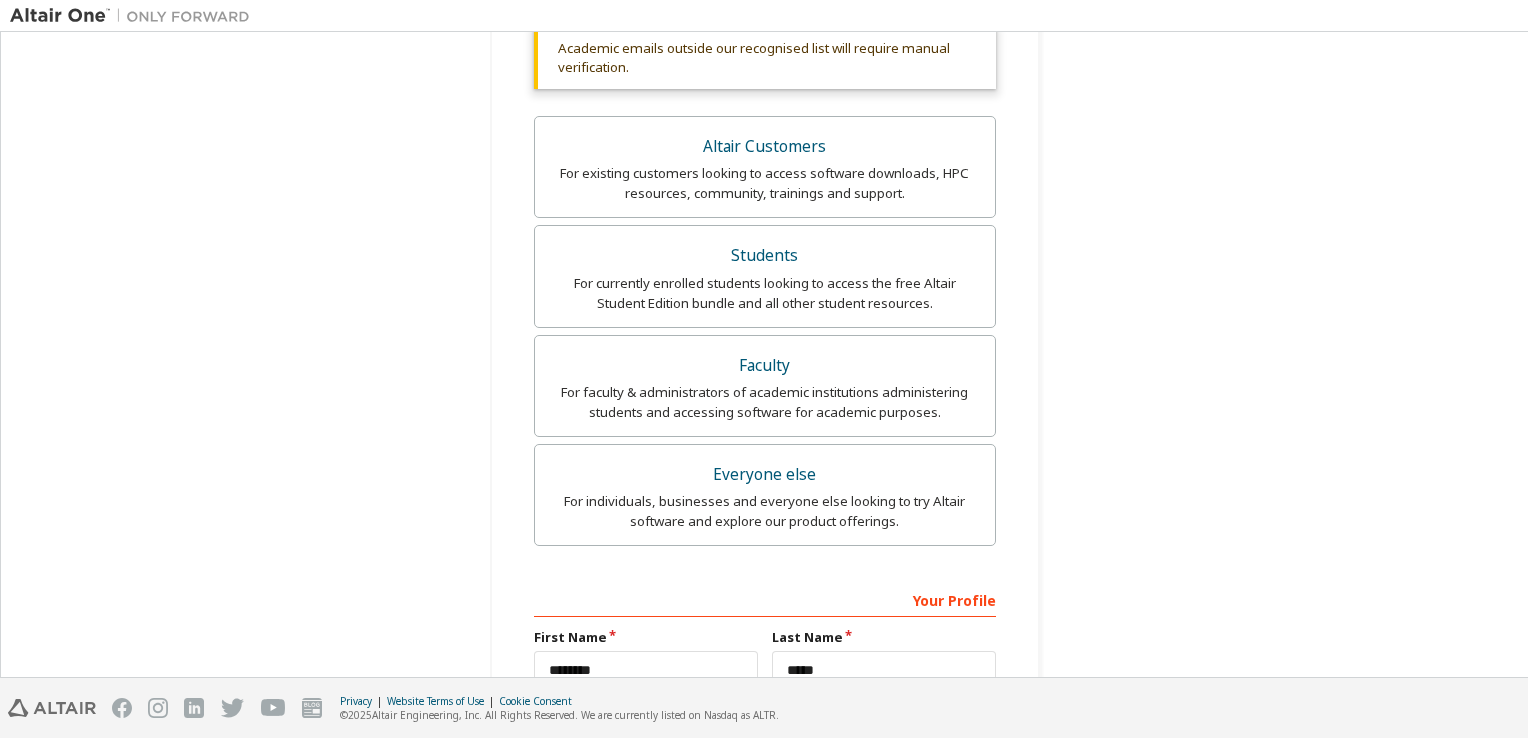 click on "**********" at bounding box center (764, 296) 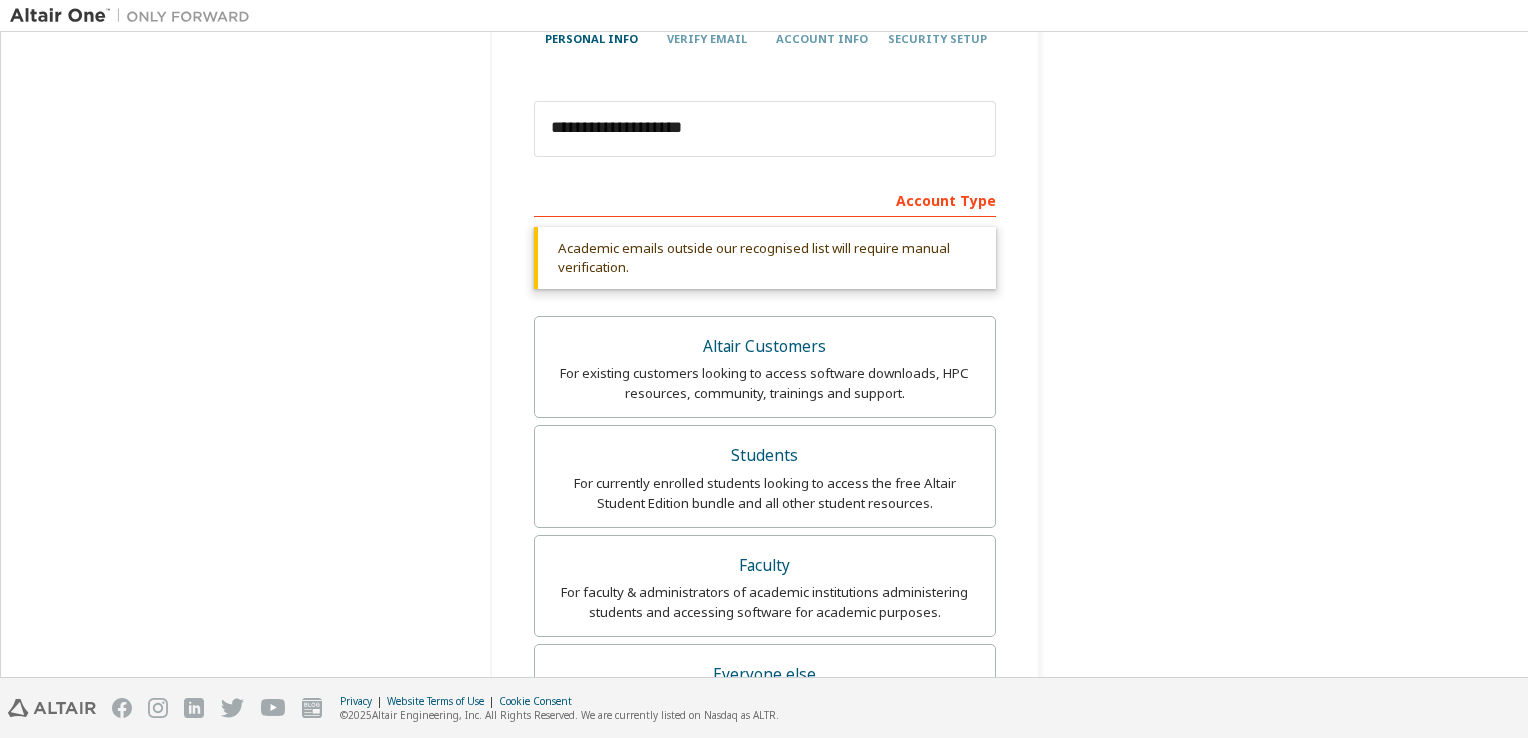 scroll, scrollTop: 220, scrollLeft: 0, axis: vertical 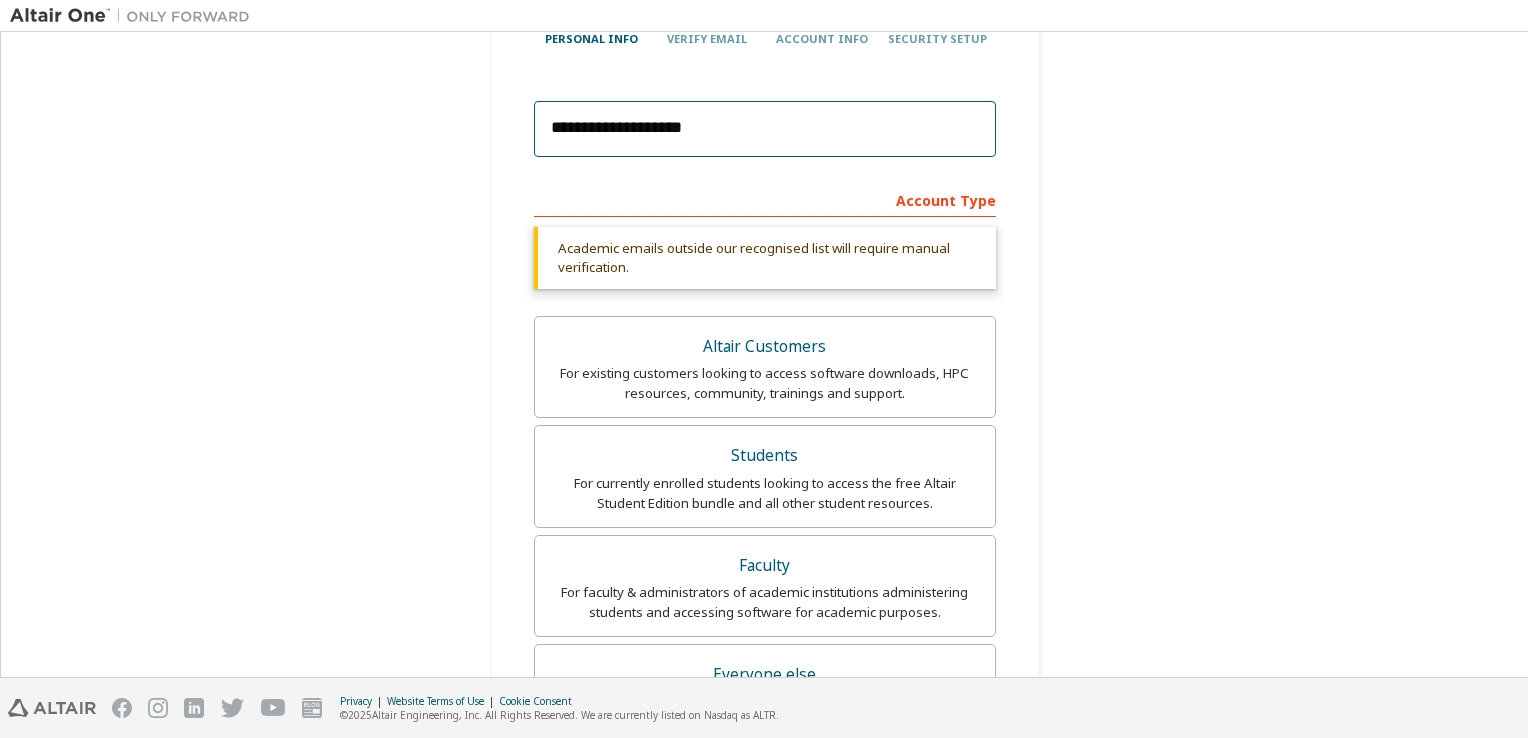 click on "**********" at bounding box center [765, 129] 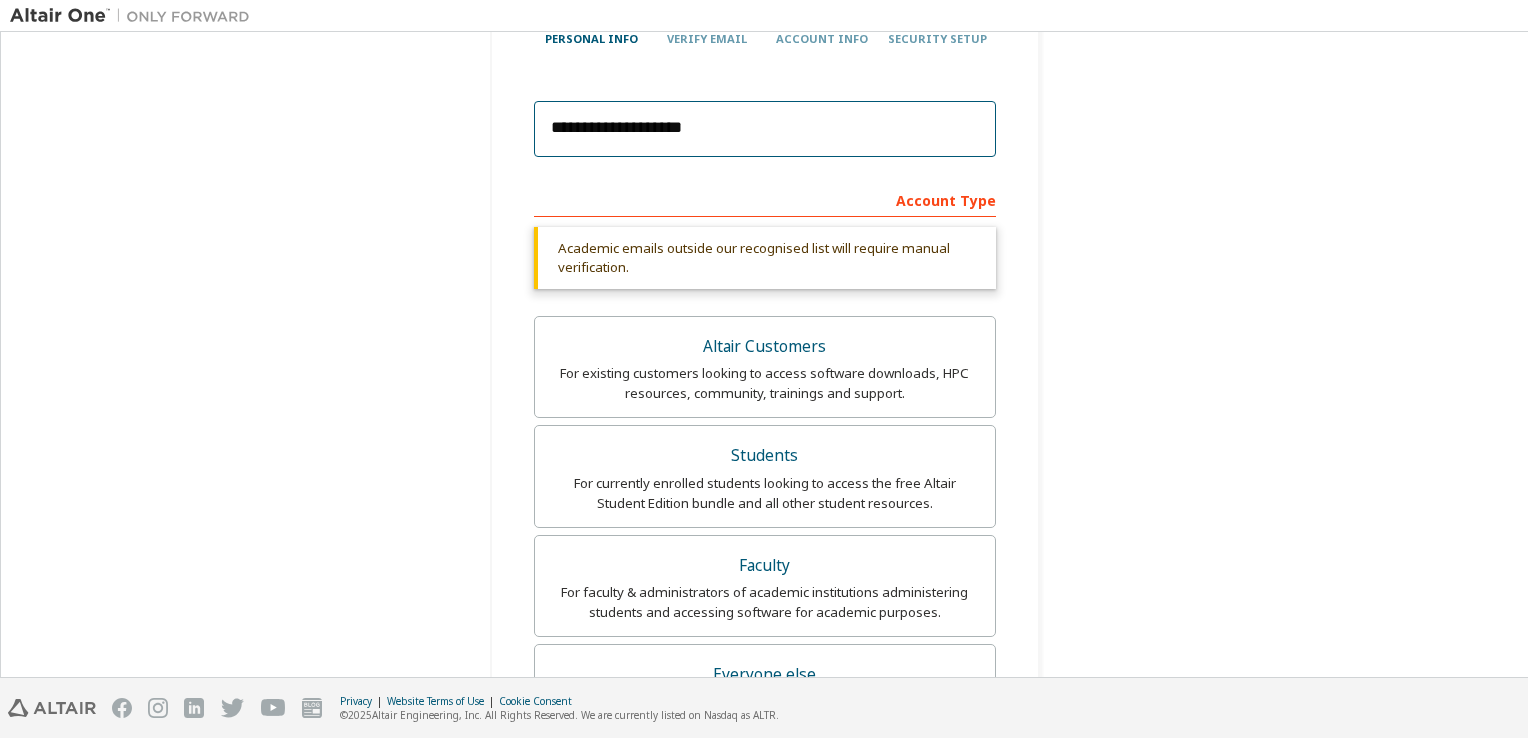 click on "**********" at bounding box center (765, 129) 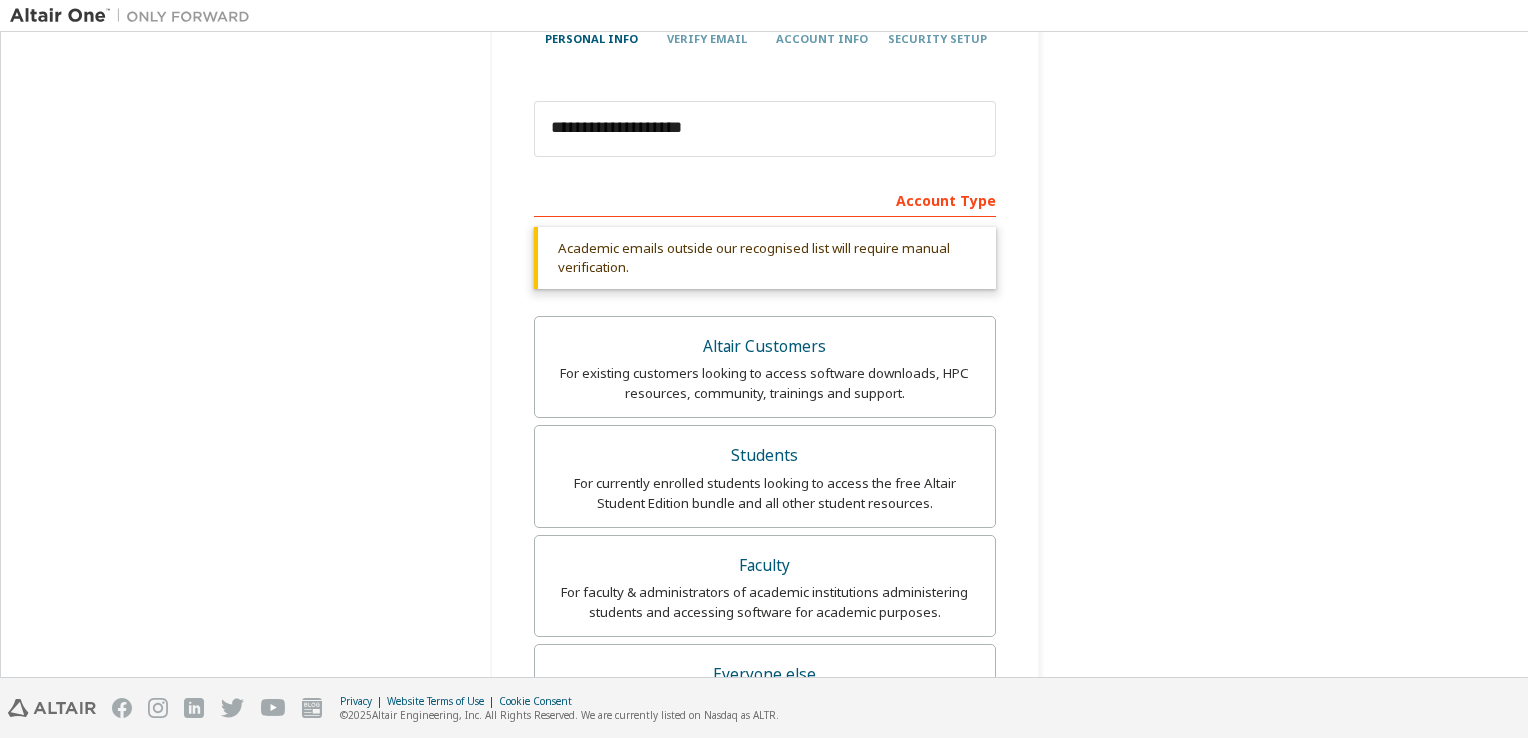 click on "Academic emails outside our recognised list will require manual verification." at bounding box center (765, 258) 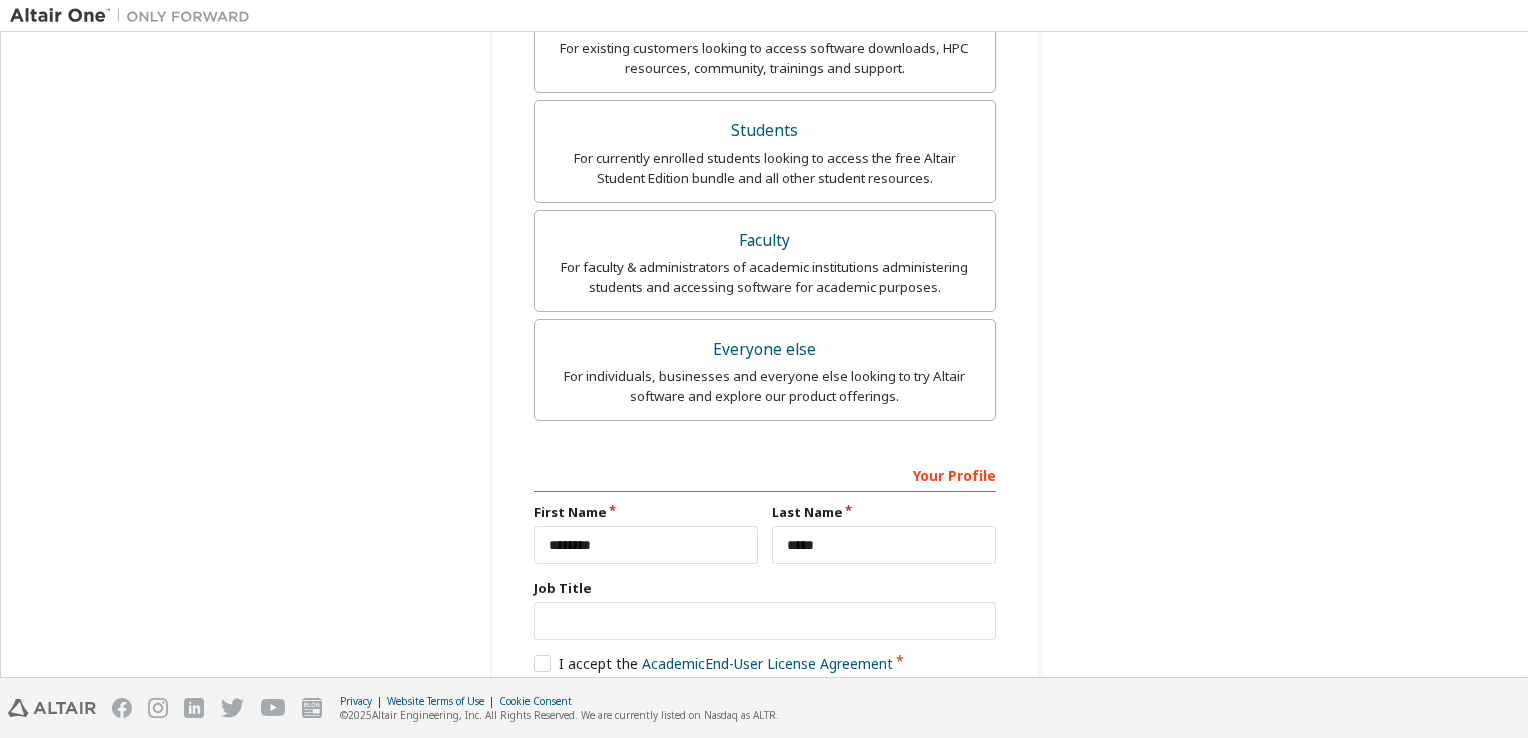scroll, scrollTop: 720, scrollLeft: 0, axis: vertical 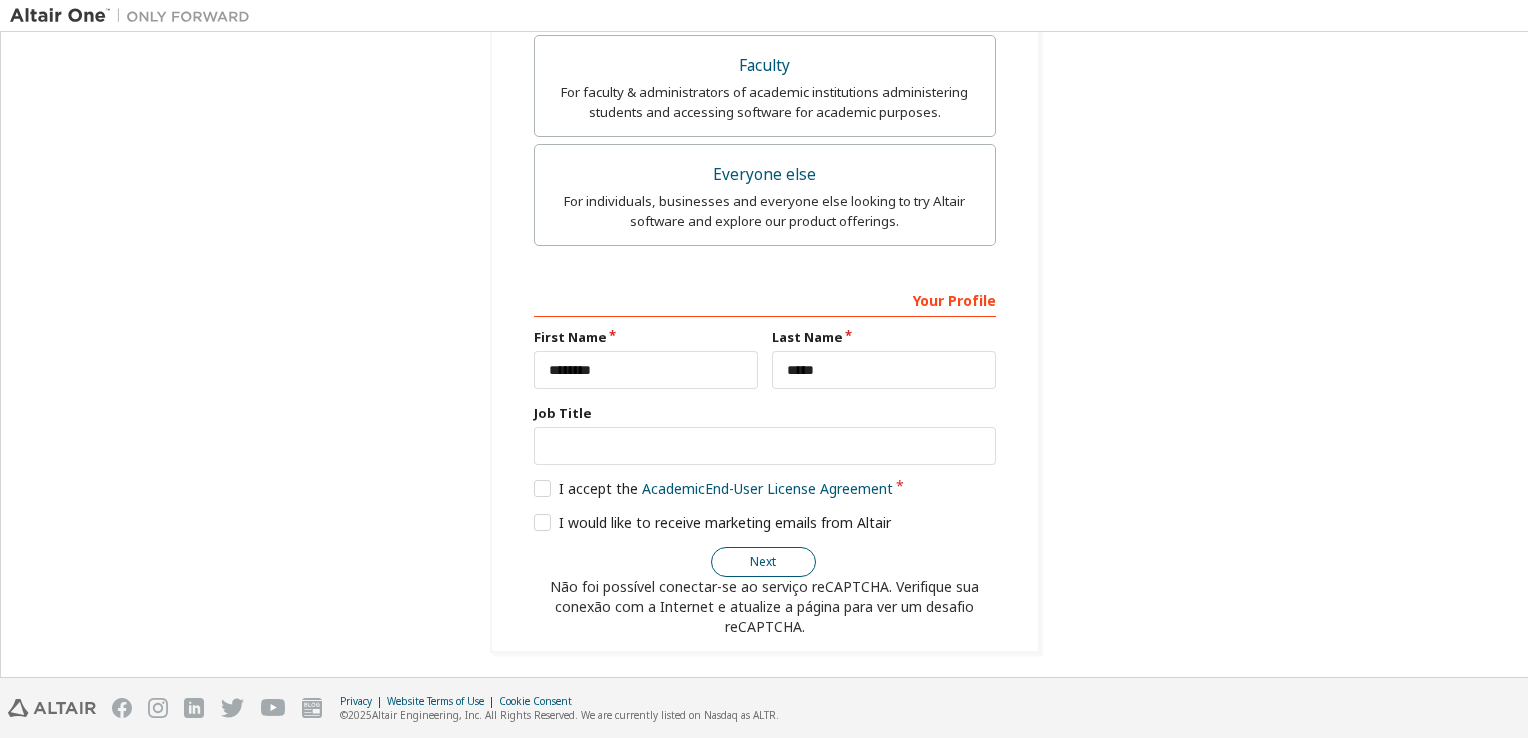 click on "Next" at bounding box center (763, 562) 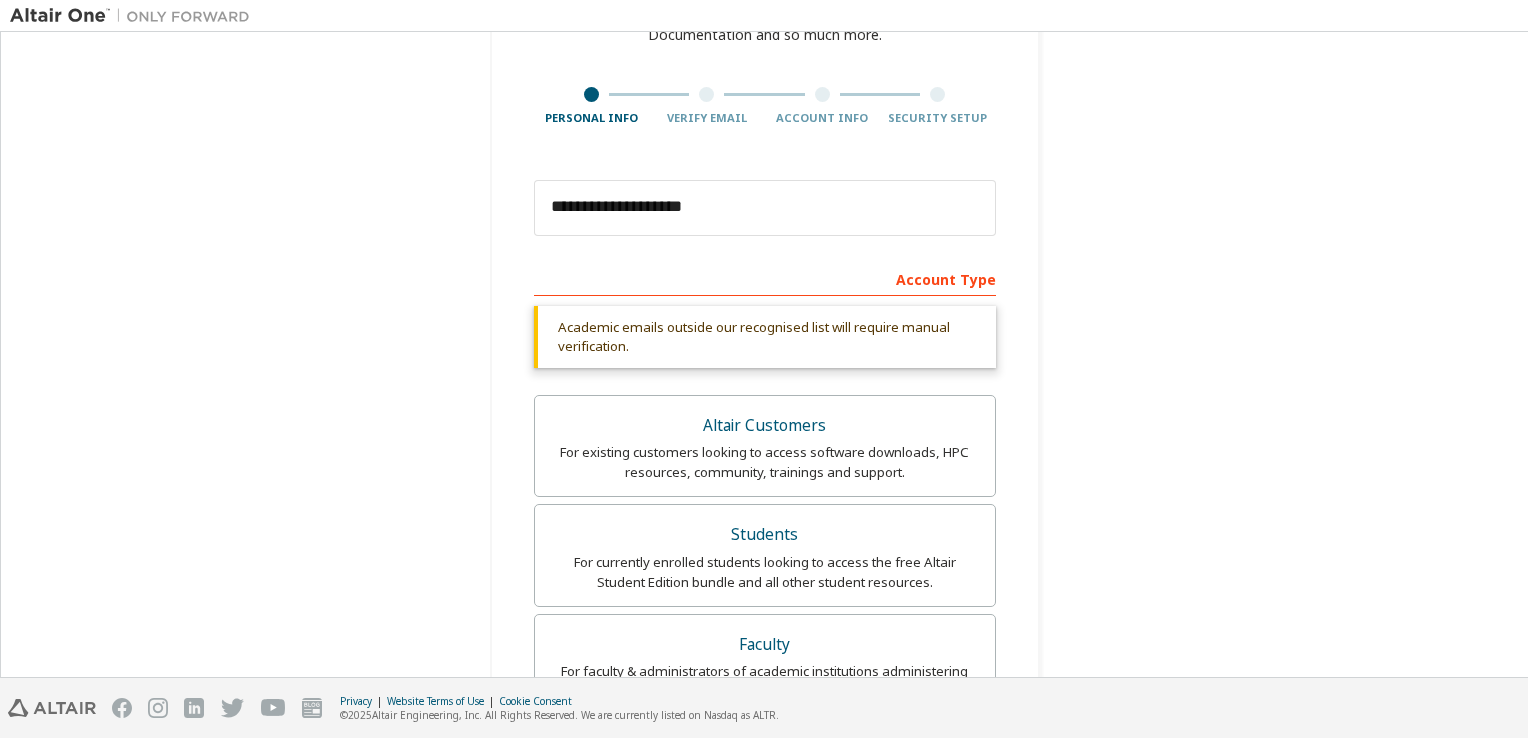 scroll, scrollTop: 0, scrollLeft: 0, axis: both 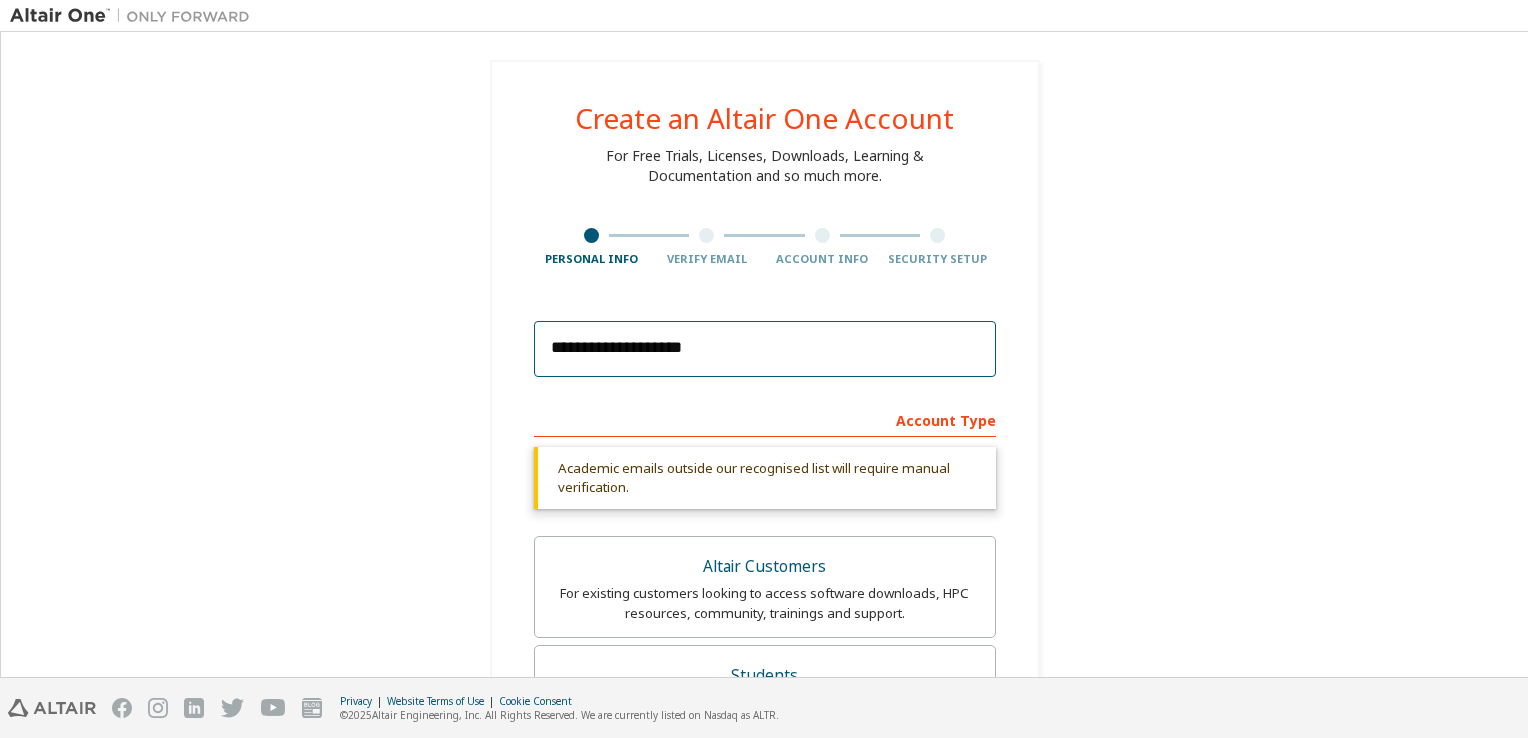 click on "**********" at bounding box center (765, 349) 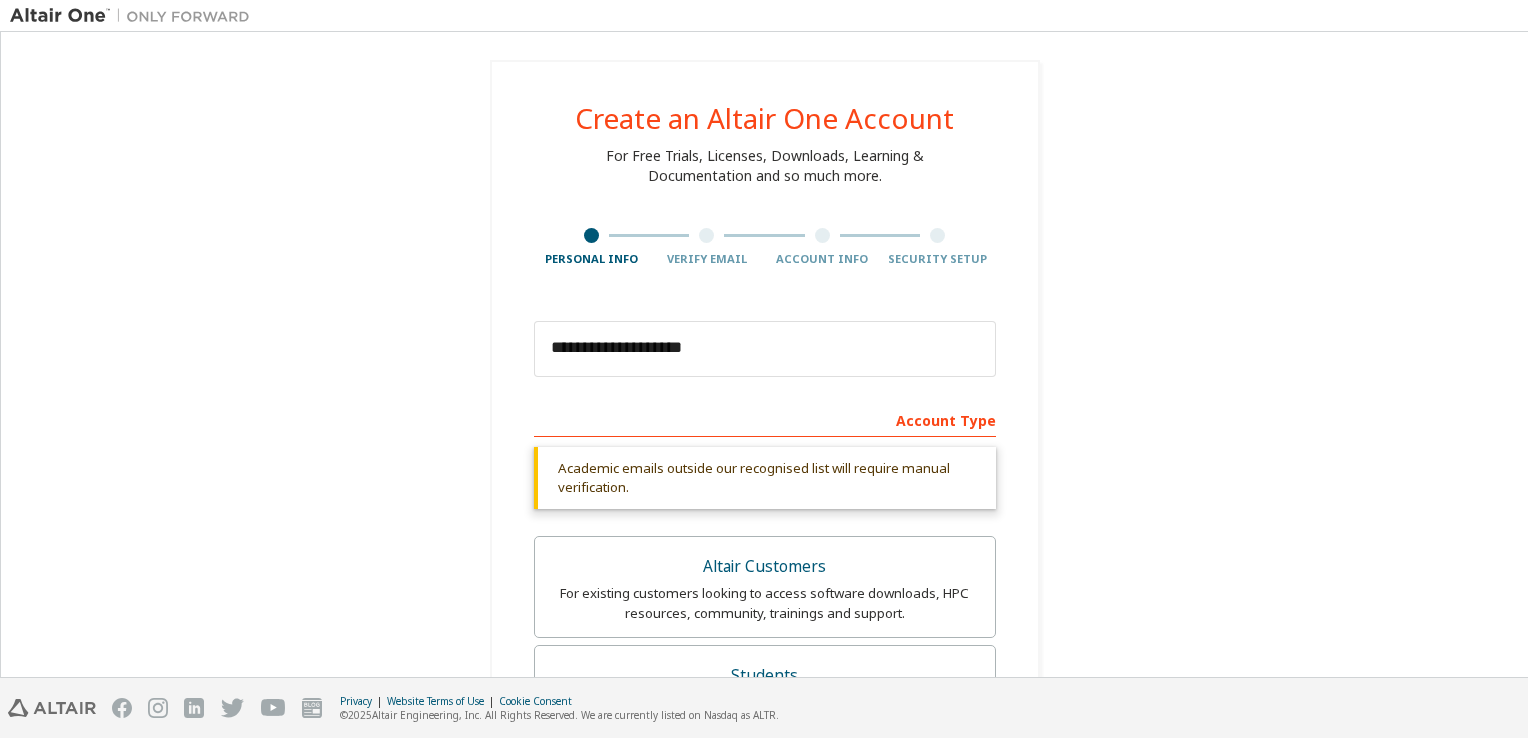 click on "**********" at bounding box center (764, 716) 